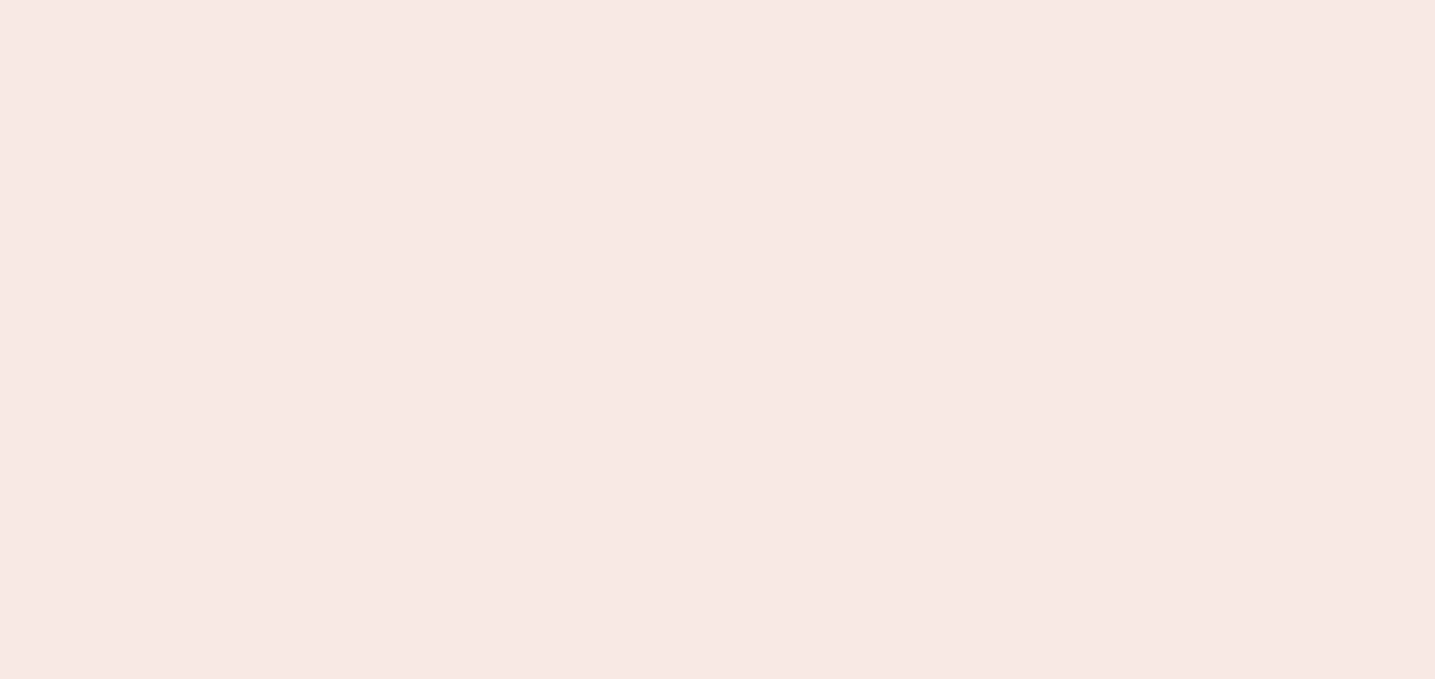 scroll, scrollTop: 0, scrollLeft: 0, axis: both 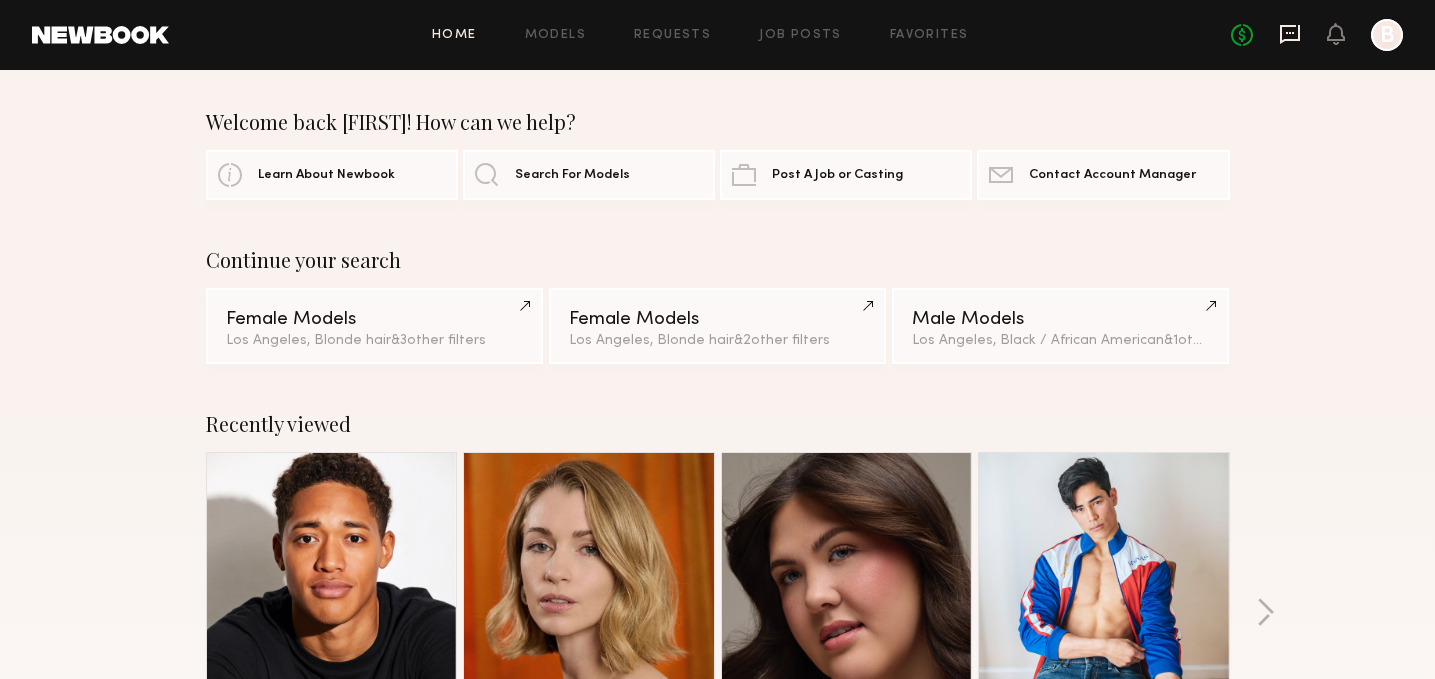 click 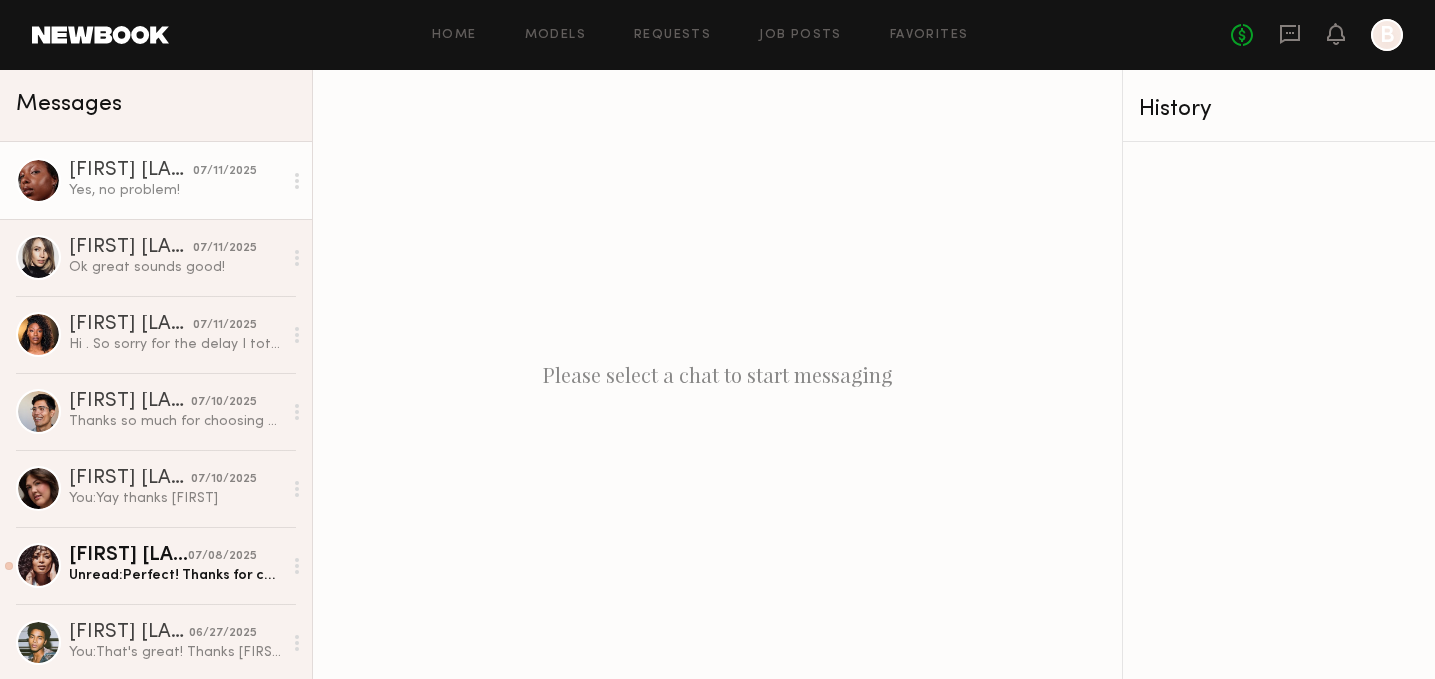 click on "Yes, no problem!" 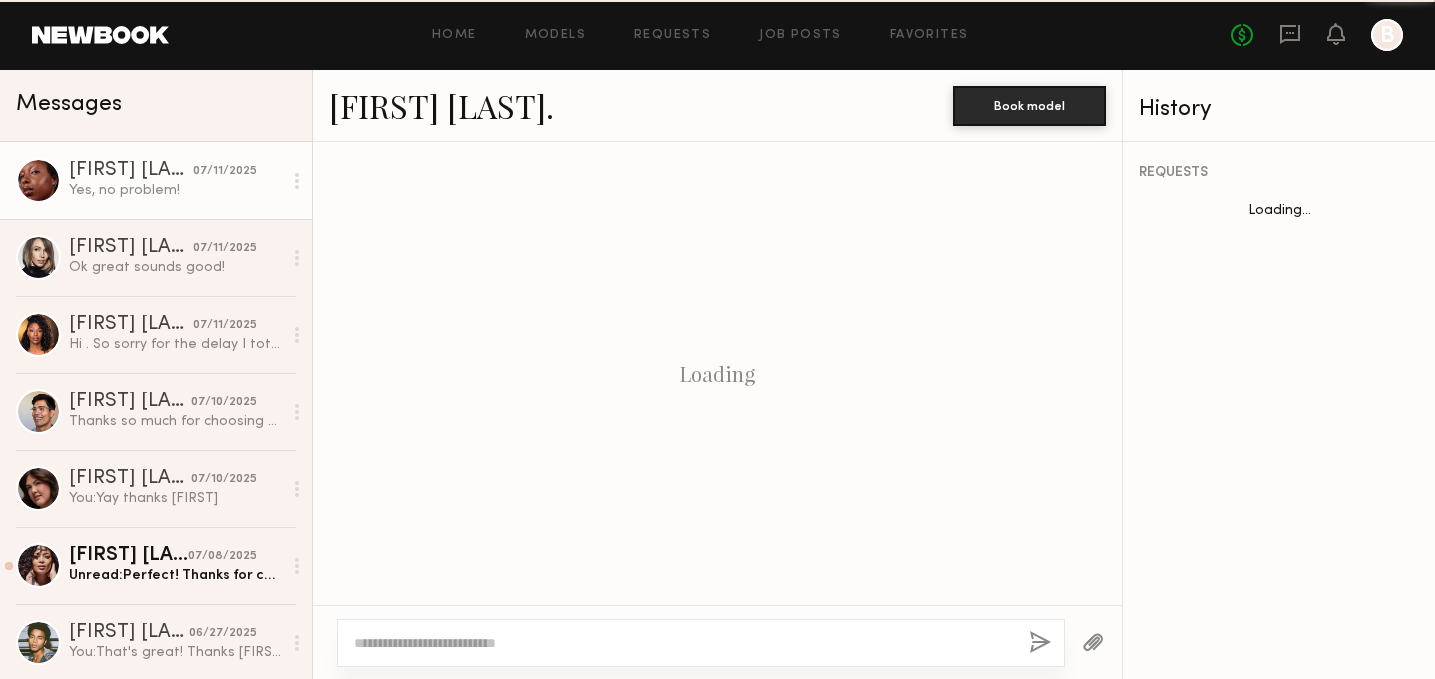 scroll, scrollTop: 1851, scrollLeft: 0, axis: vertical 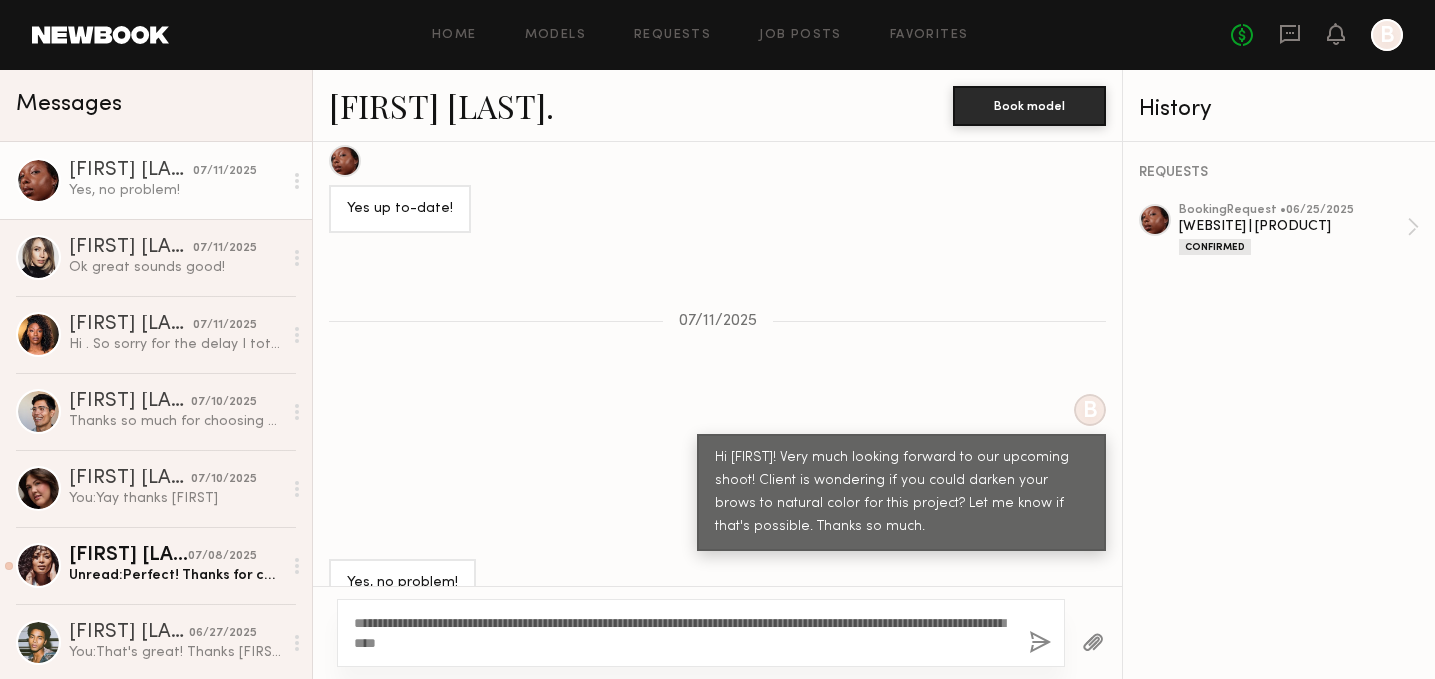 type on "**********" 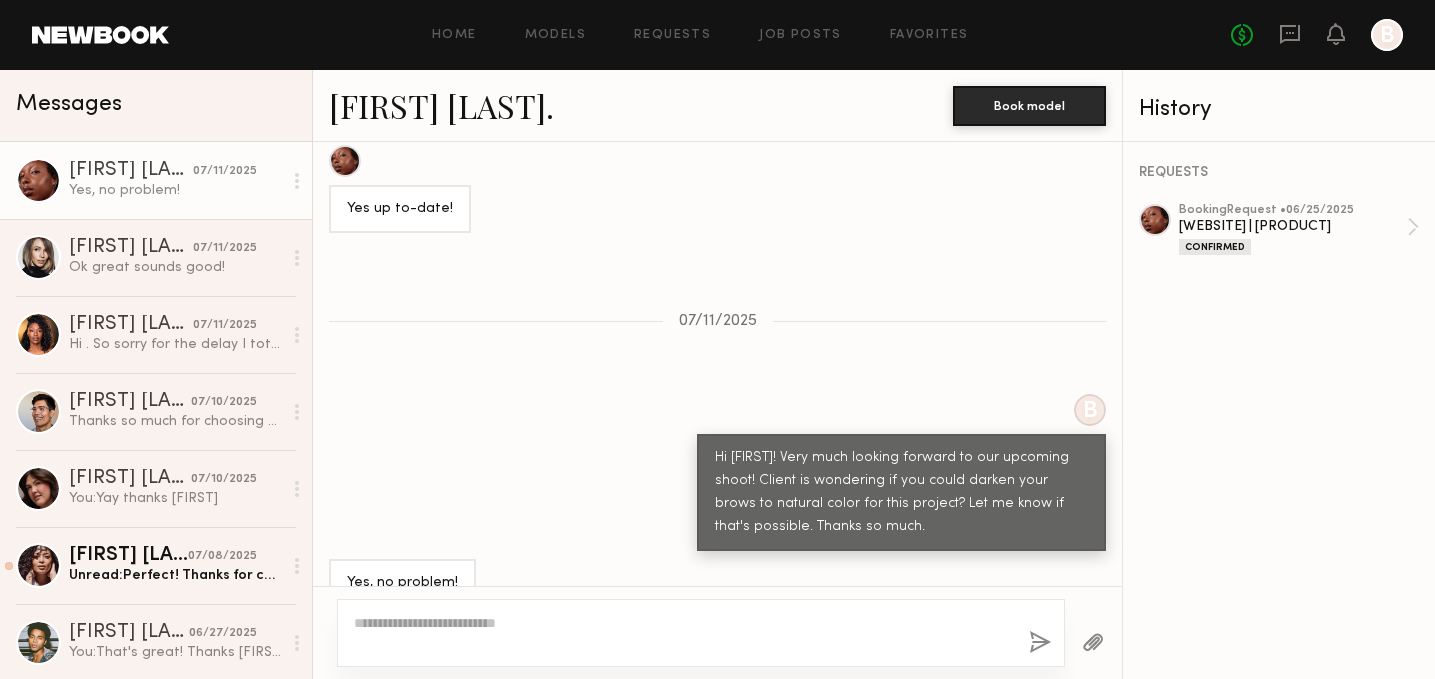 scroll, scrollTop: 2297, scrollLeft: 0, axis: vertical 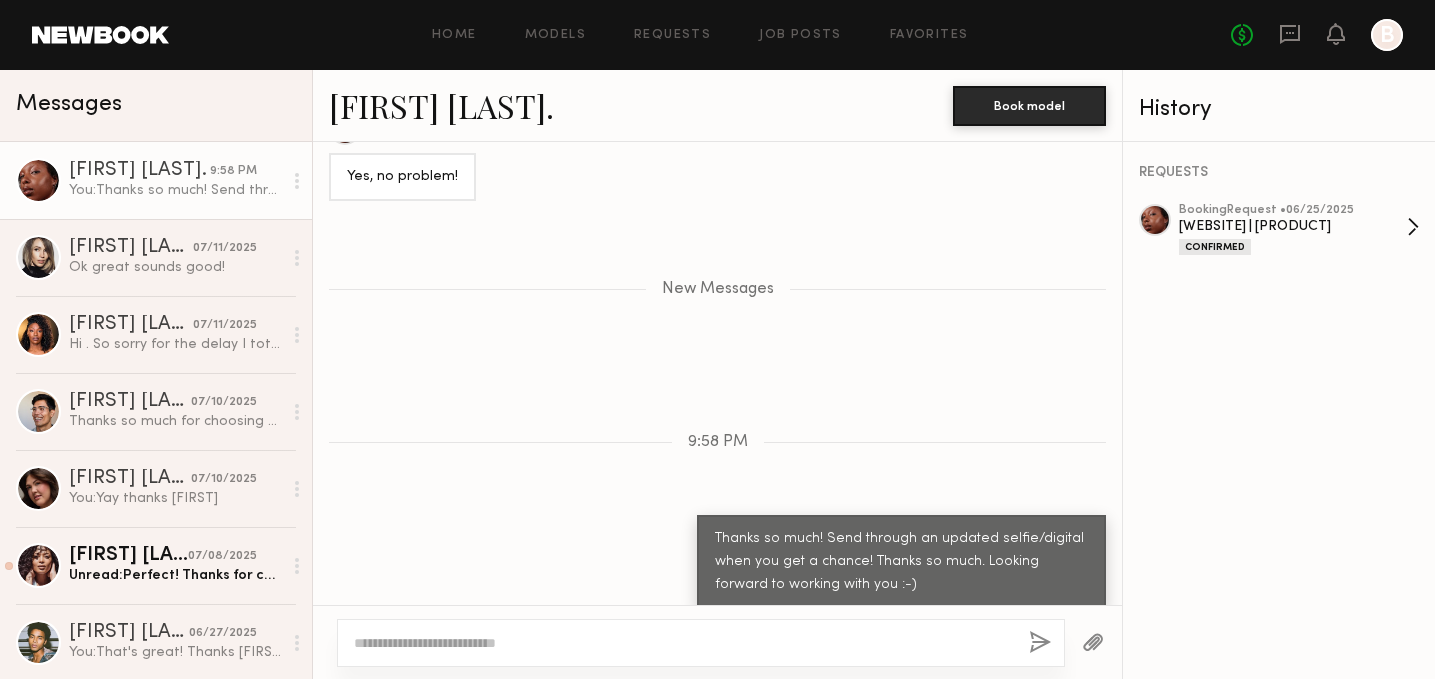 click on "booking  Request •  06/25/2025" 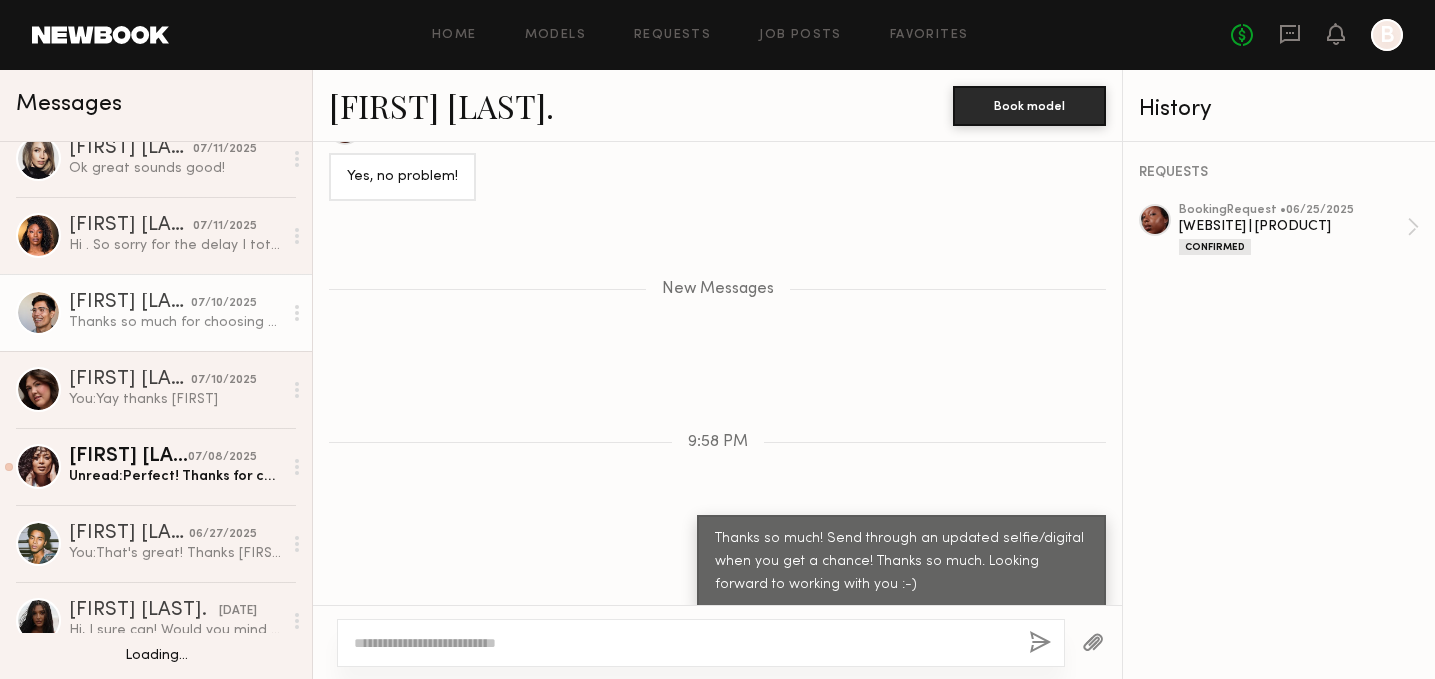 scroll, scrollTop: 103, scrollLeft: 0, axis: vertical 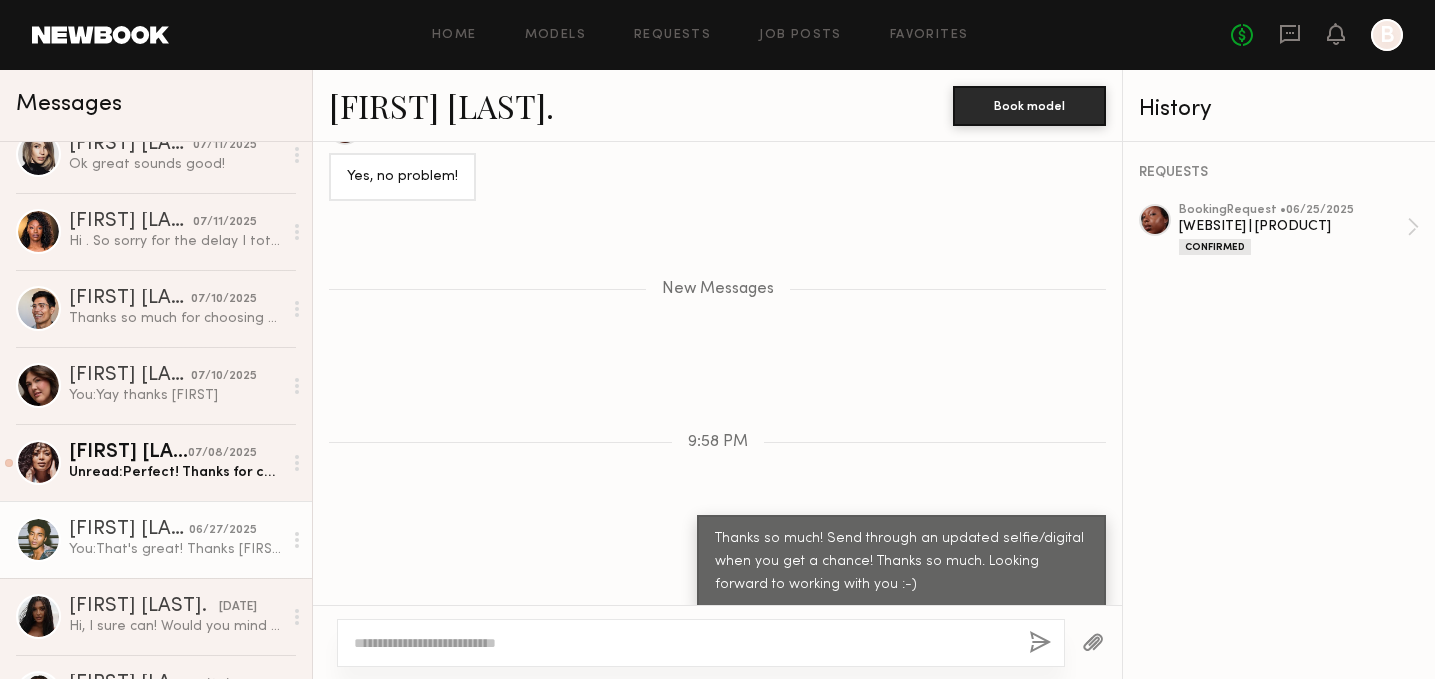 click on "06/27/2025" 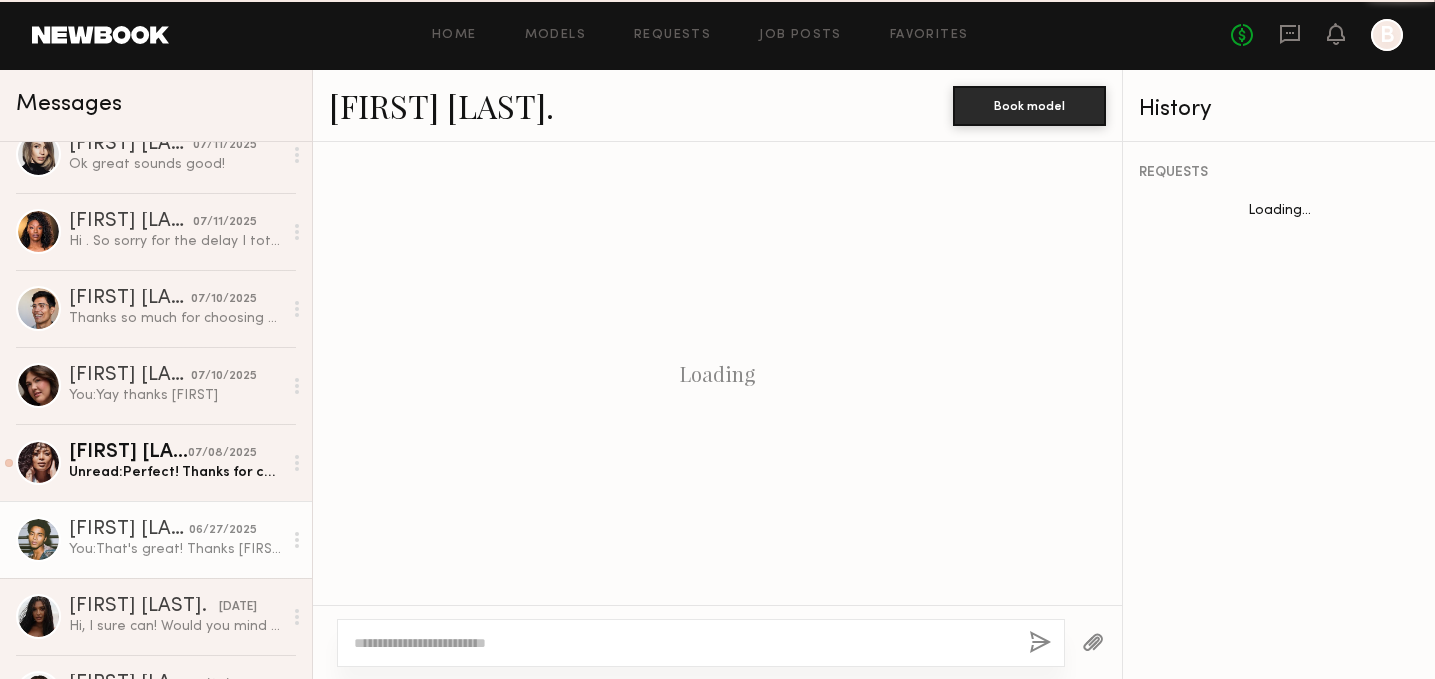 scroll, scrollTop: 958, scrollLeft: 0, axis: vertical 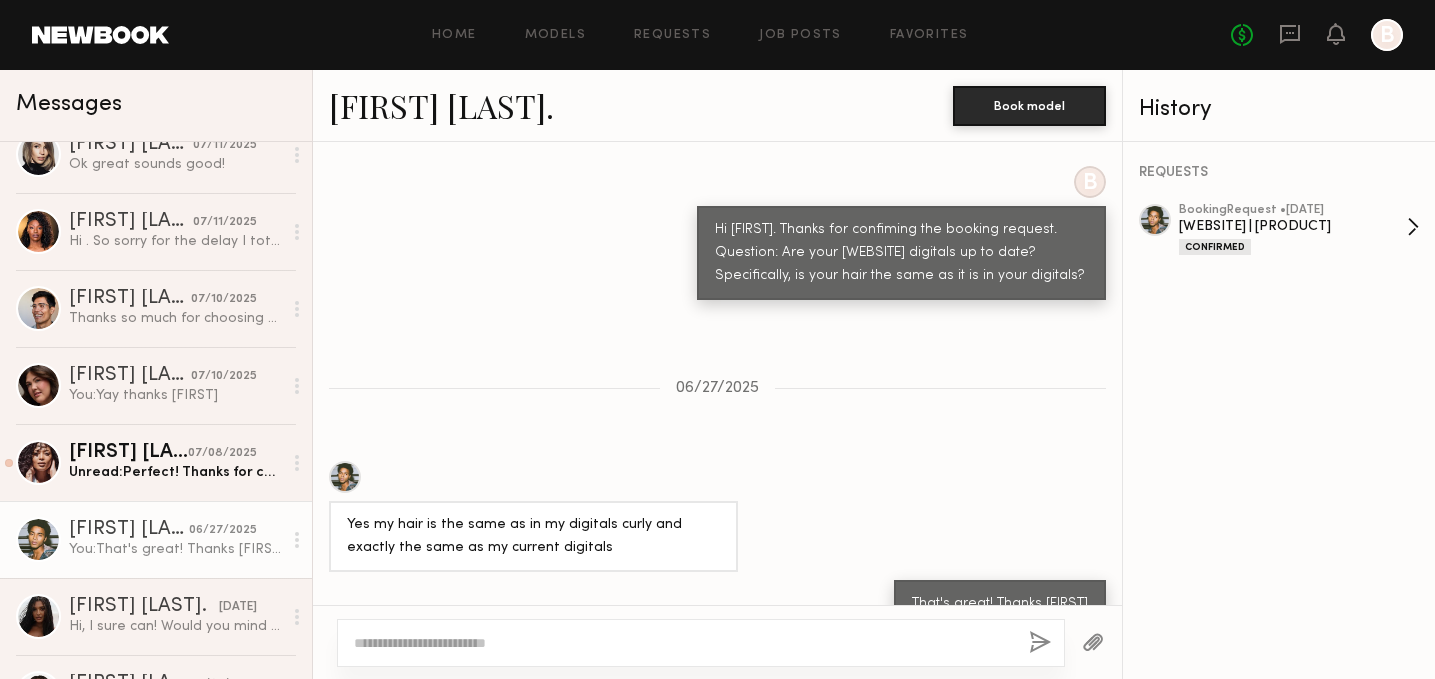 click on "Milady.com | Natural Haircare Video Tutorial" 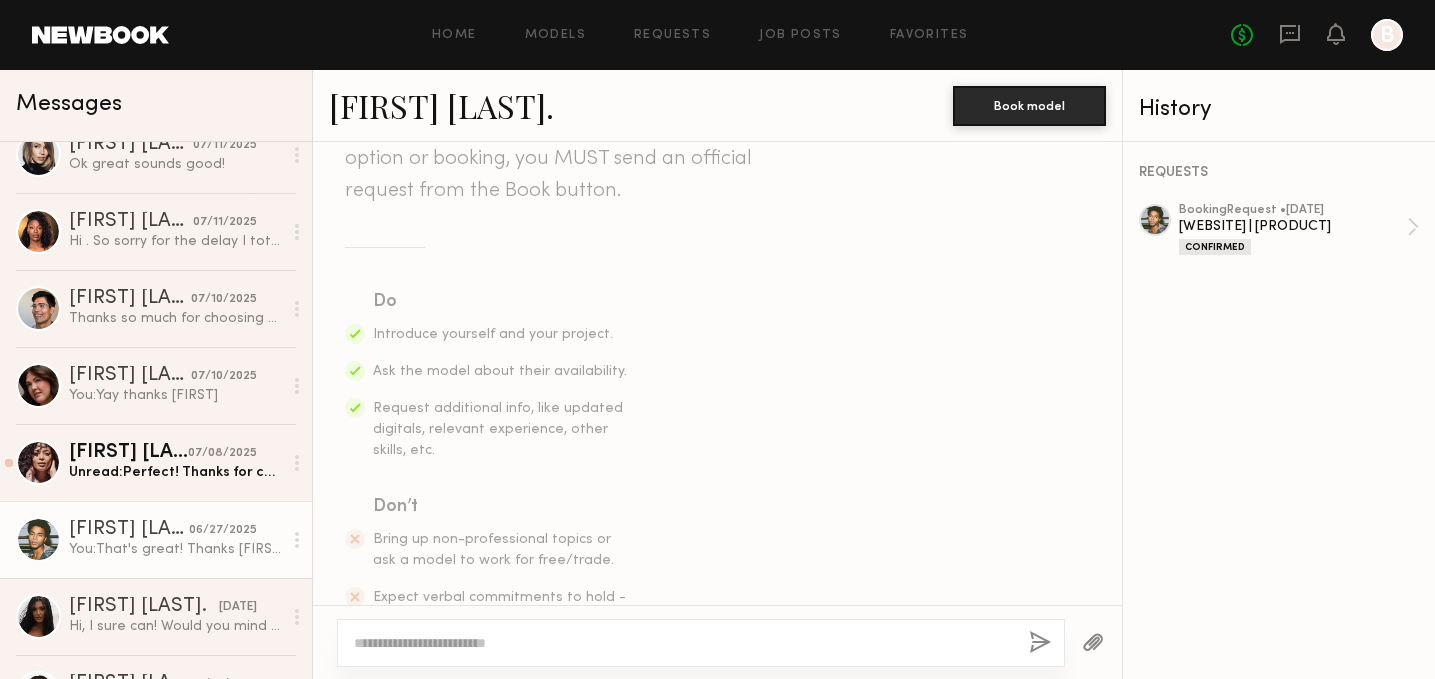 scroll, scrollTop: 0, scrollLeft: 0, axis: both 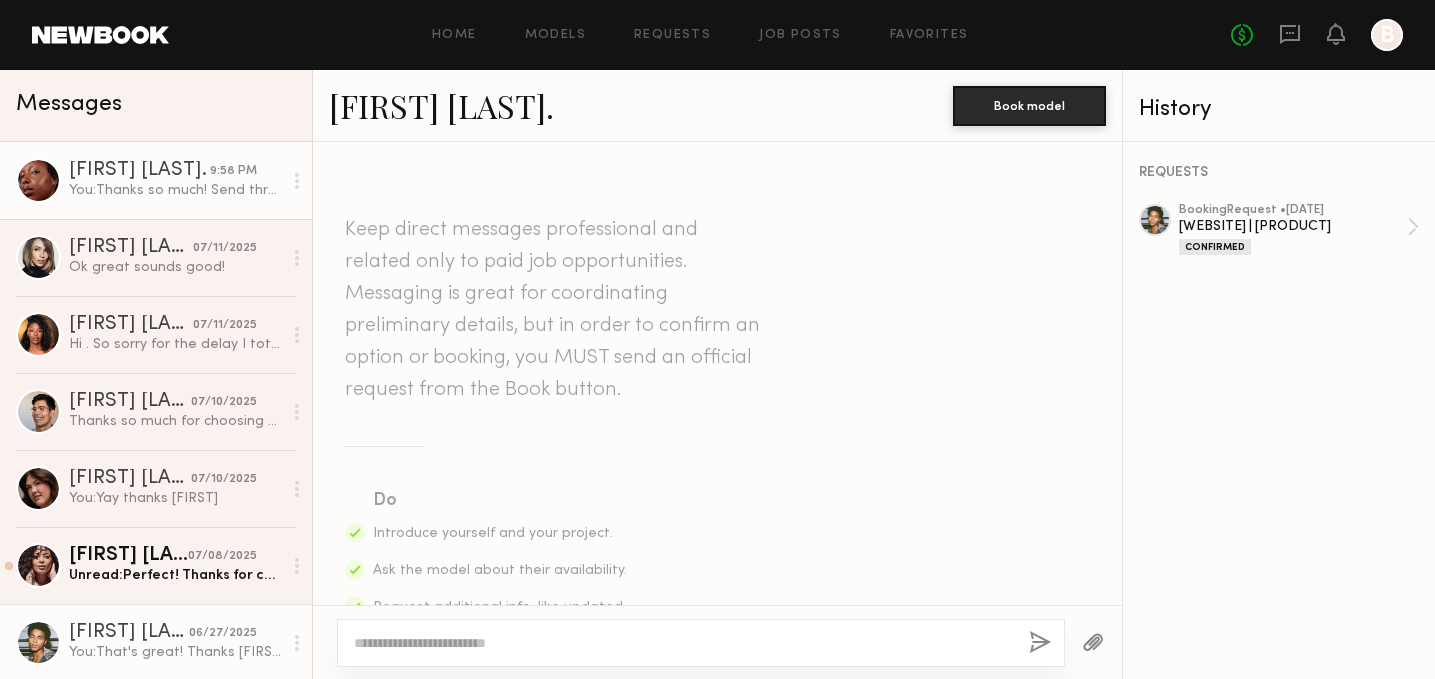 click on "You:  Thanks so much! Send through an updated selfie/digital when you get a chance! Thanks so much. Looking forward to working with you :-)" 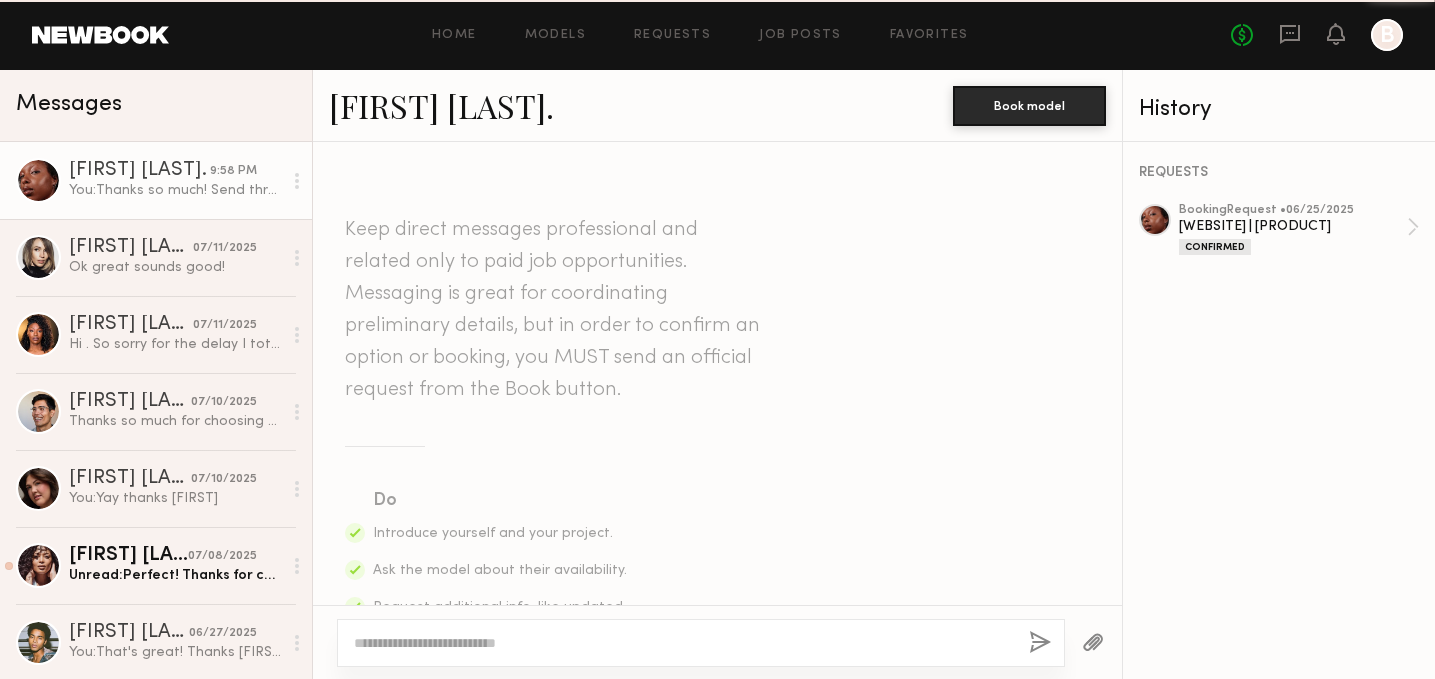 scroll, scrollTop: 2145, scrollLeft: 0, axis: vertical 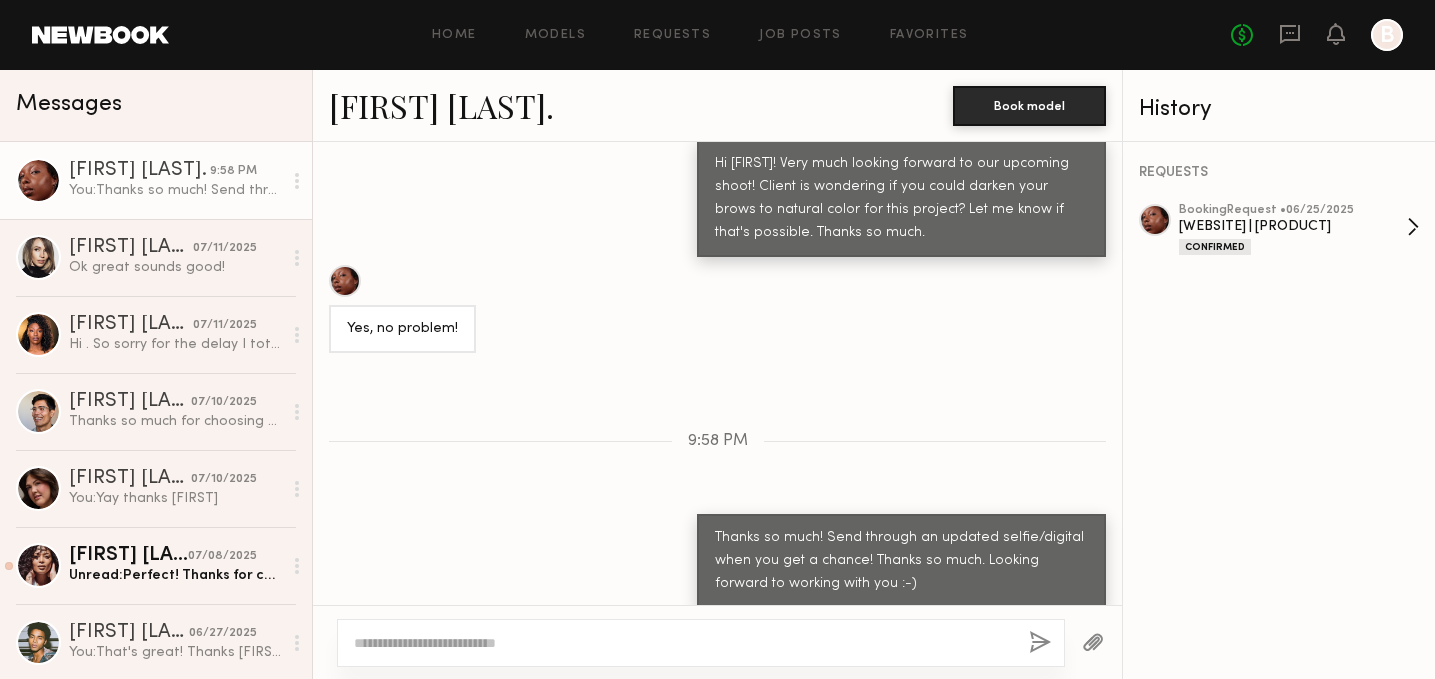 click on "Milady.com | Natural Haircare Video Tutorial" 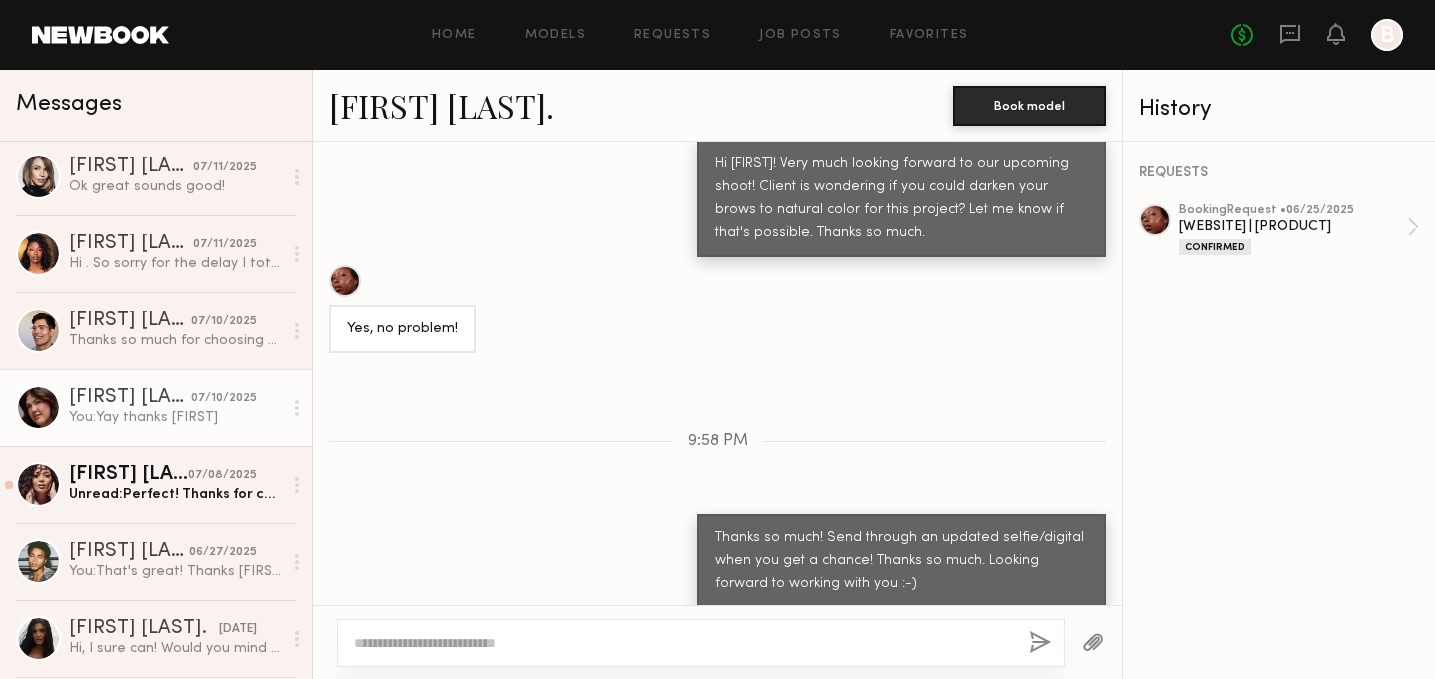scroll, scrollTop: 93, scrollLeft: 0, axis: vertical 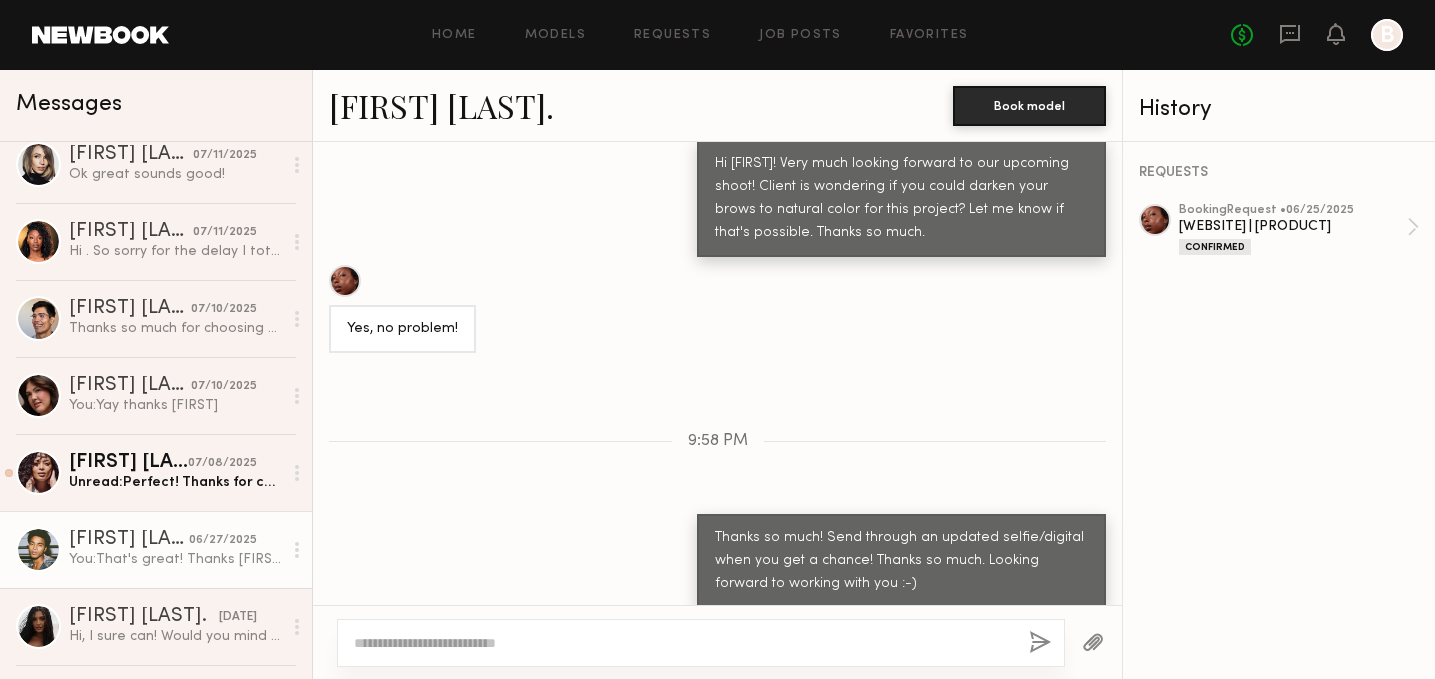 click on "Kajuan G." 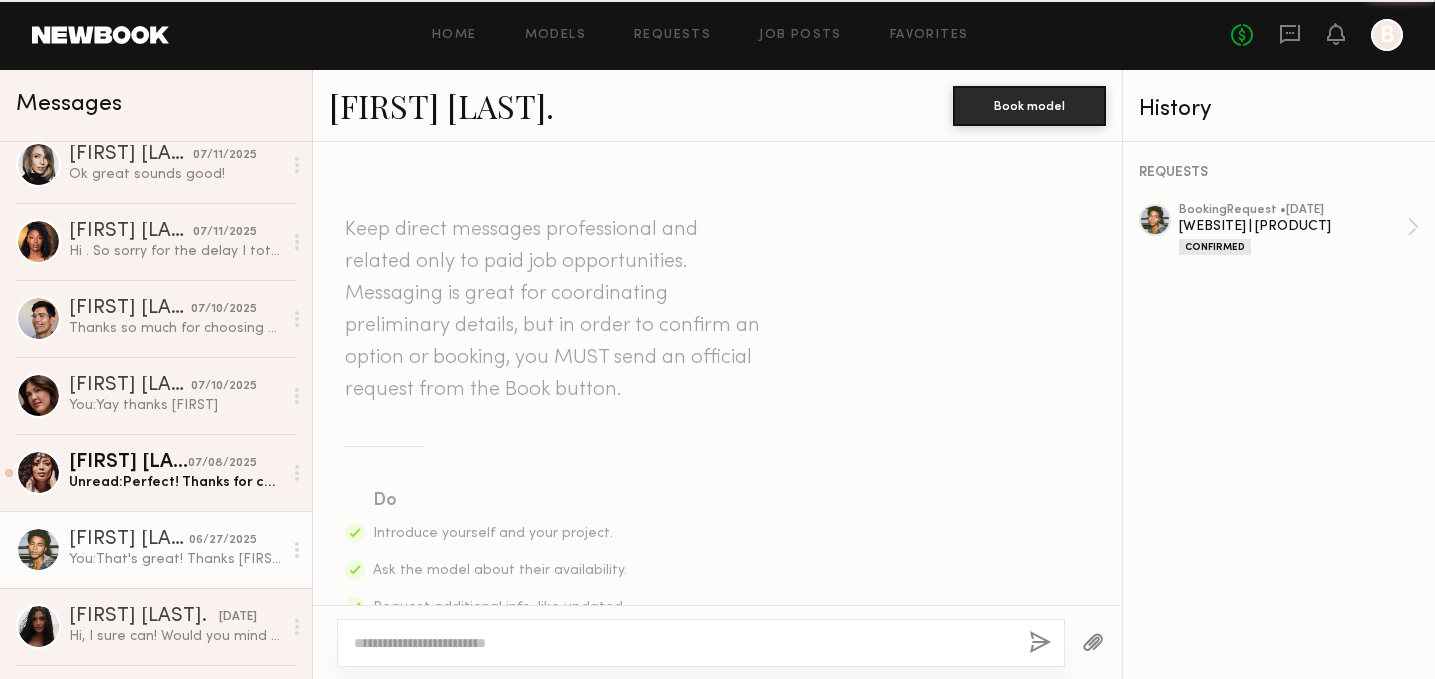 scroll, scrollTop: 958, scrollLeft: 0, axis: vertical 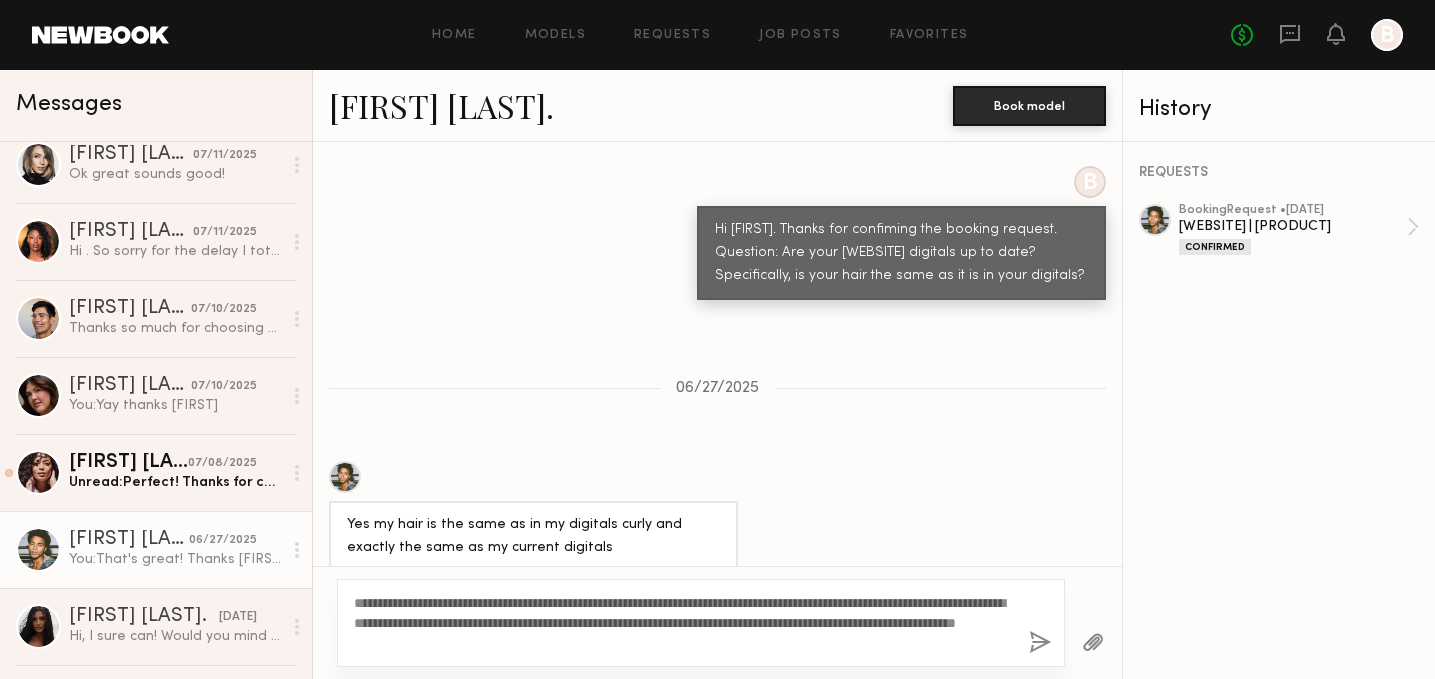 type on "**********" 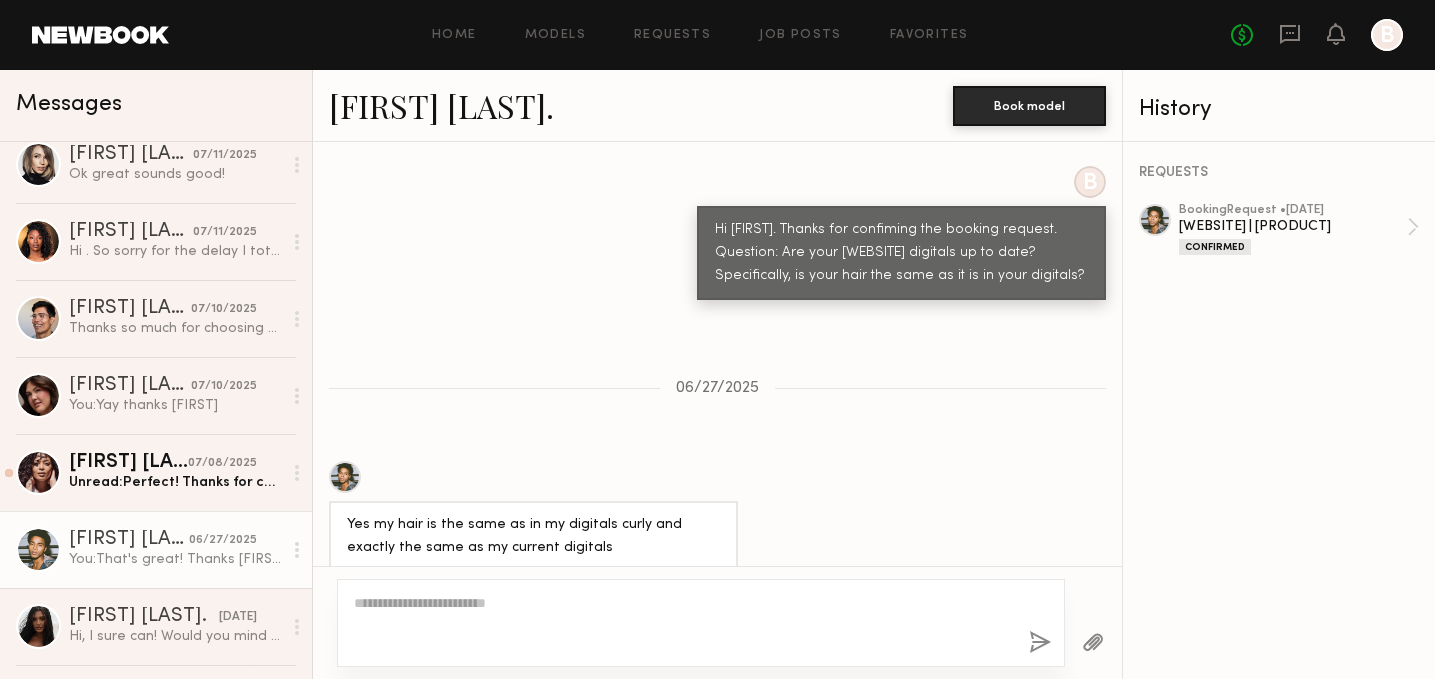 scroll, scrollTop: 1450, scrollLeft: 0, axis: vertical 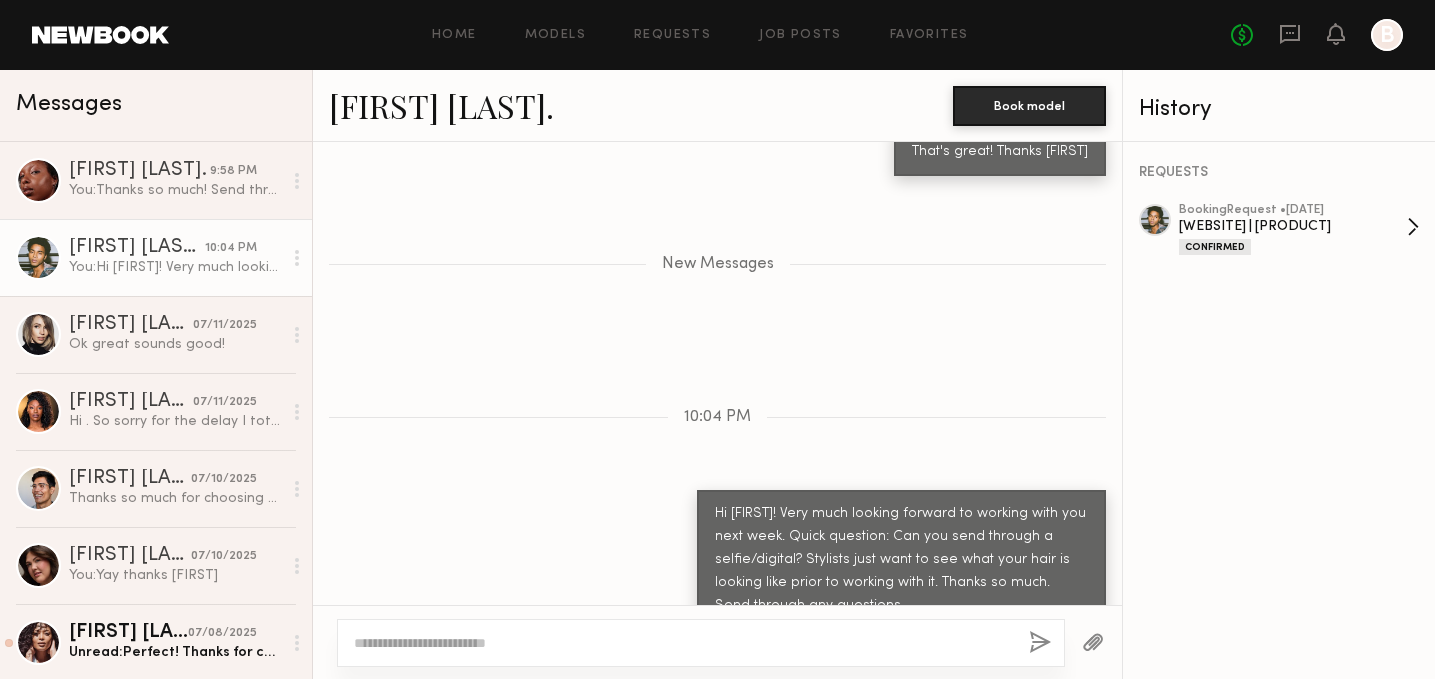 click on "Milady.com | Natural Haircare Video Tutorial" 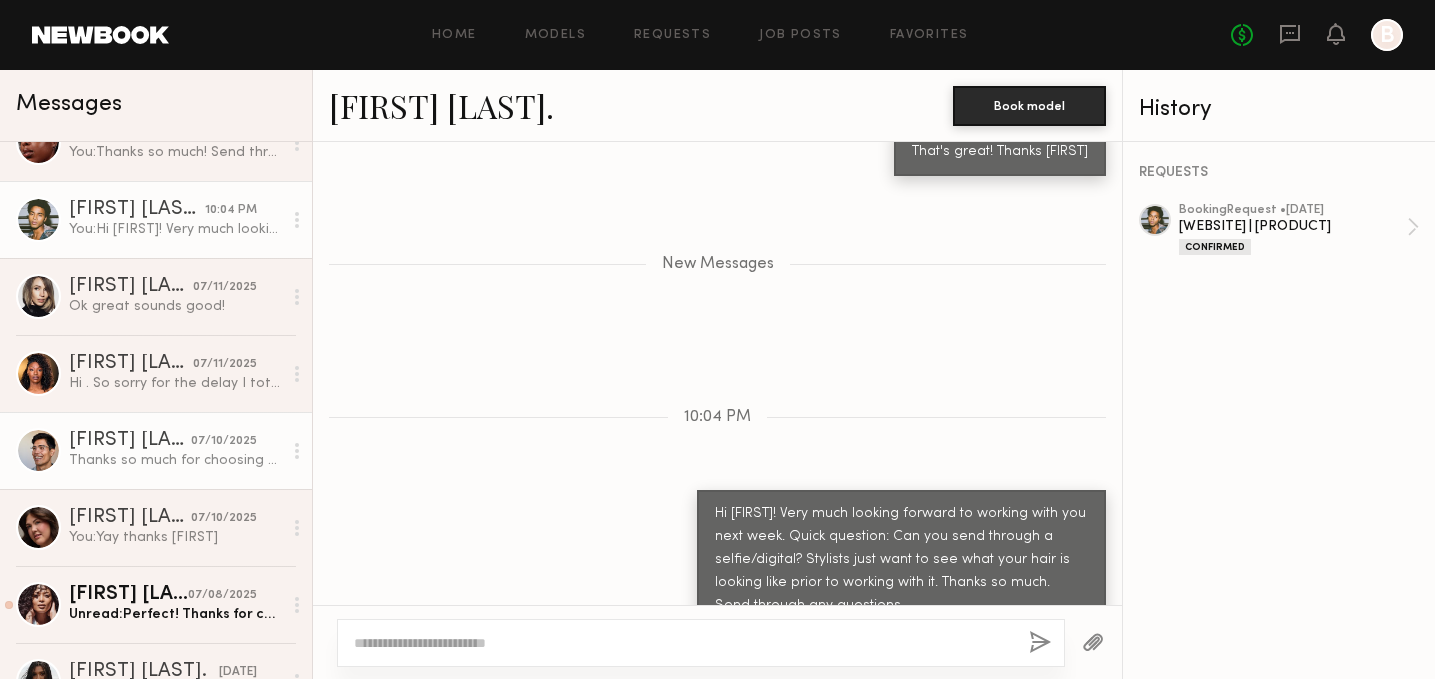 scroll, scrollTop: 77, scrollLeft: 0, axis: vertical 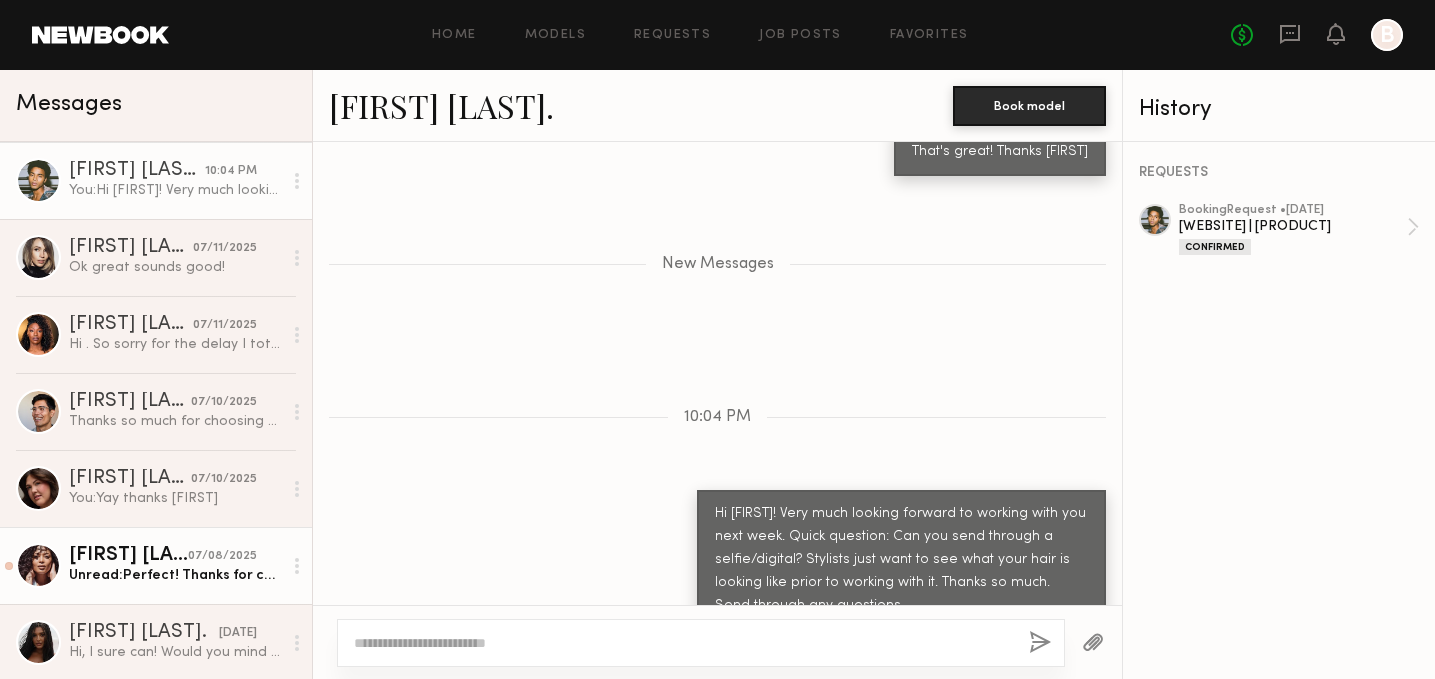 click on "07/08/2025" 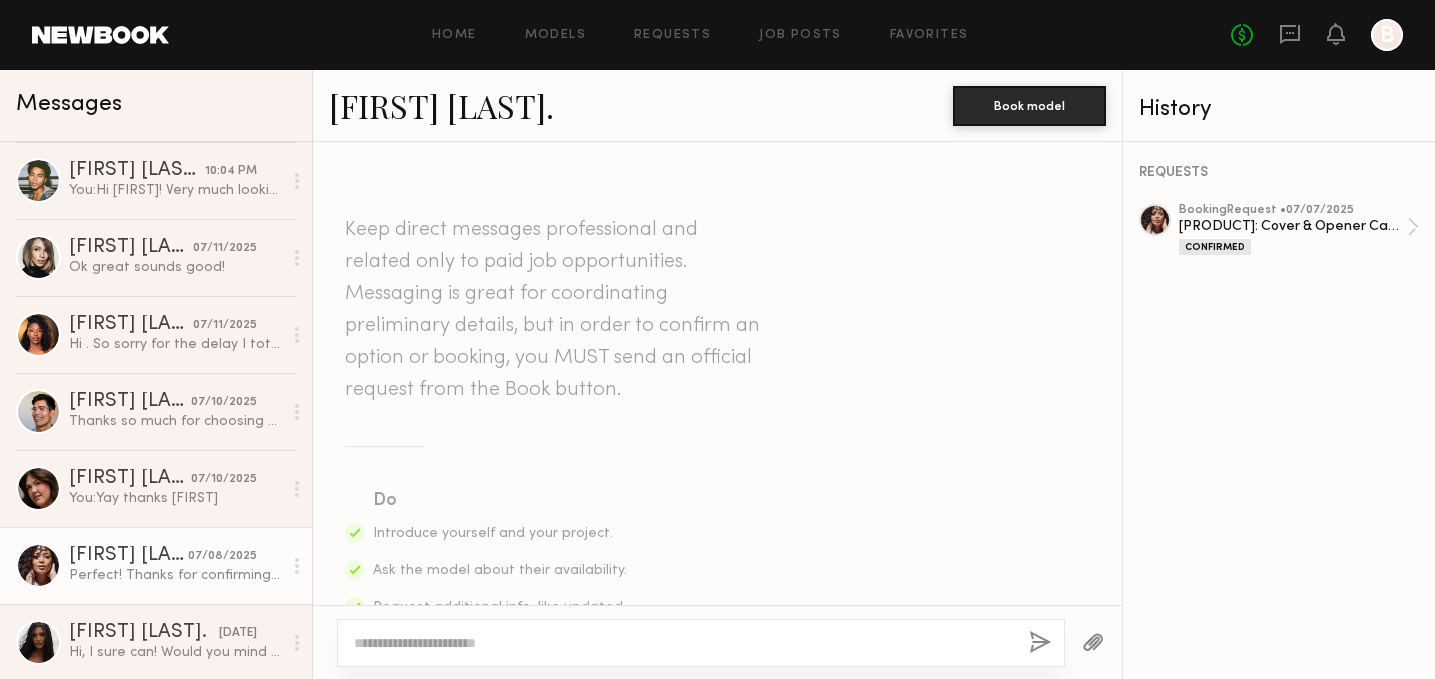scroll, scrollTop: 1192, scrollLeft: 0, axis: vertical 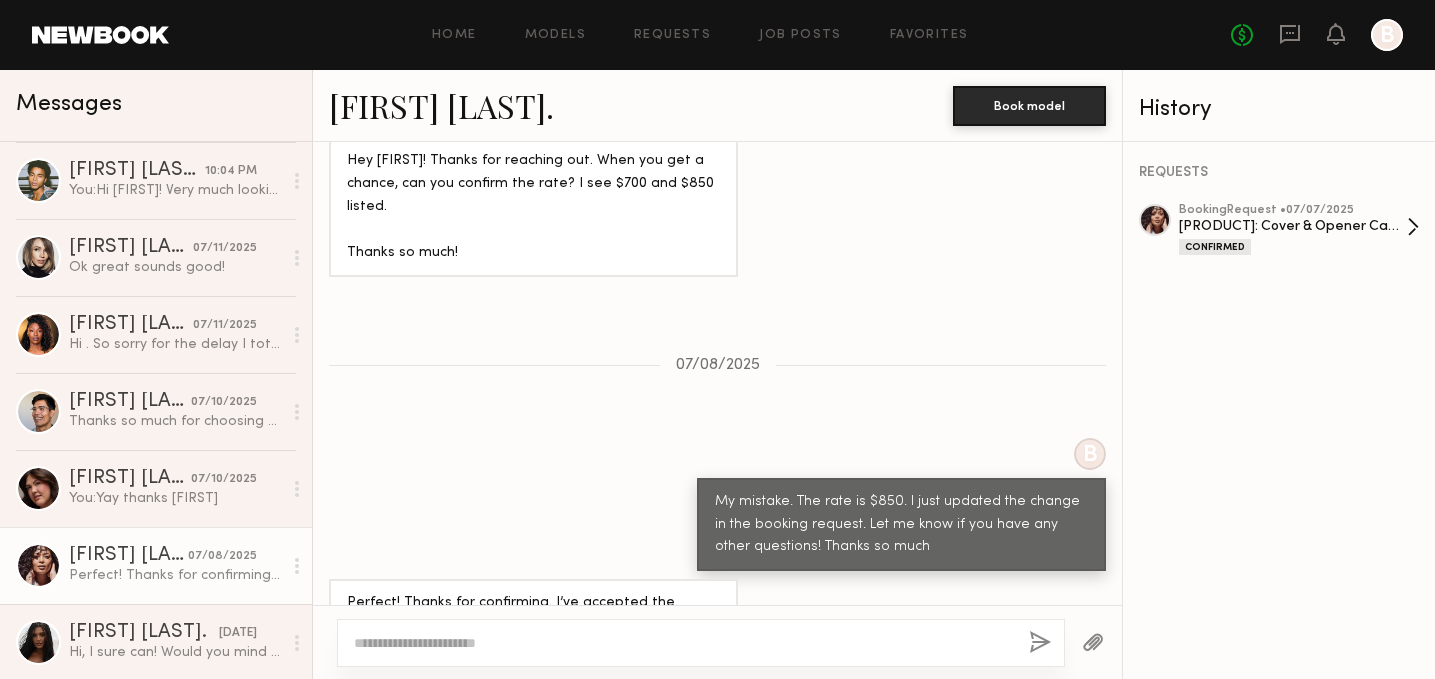 click on "Natural Hair Textbook: Cover & Opener Campaign" 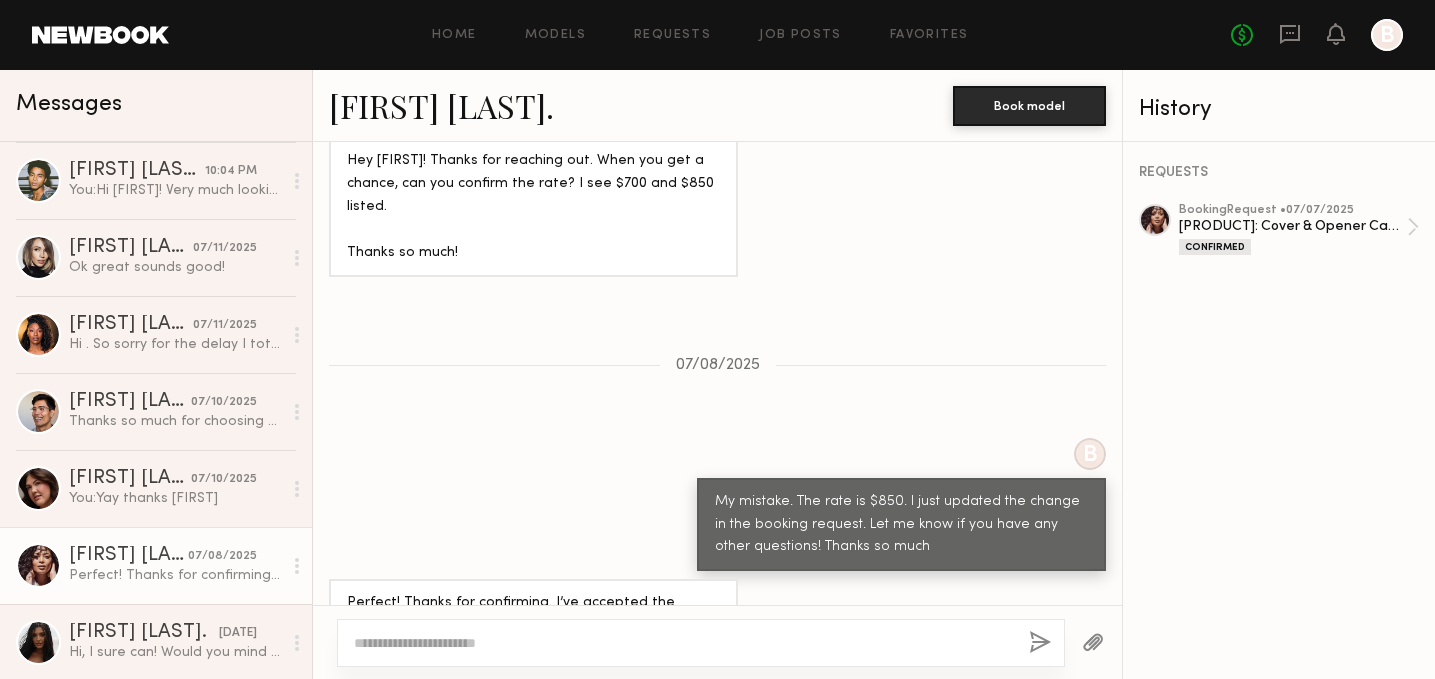 scroll, scrollTop: 0, scrollLeft: 0, axis: both 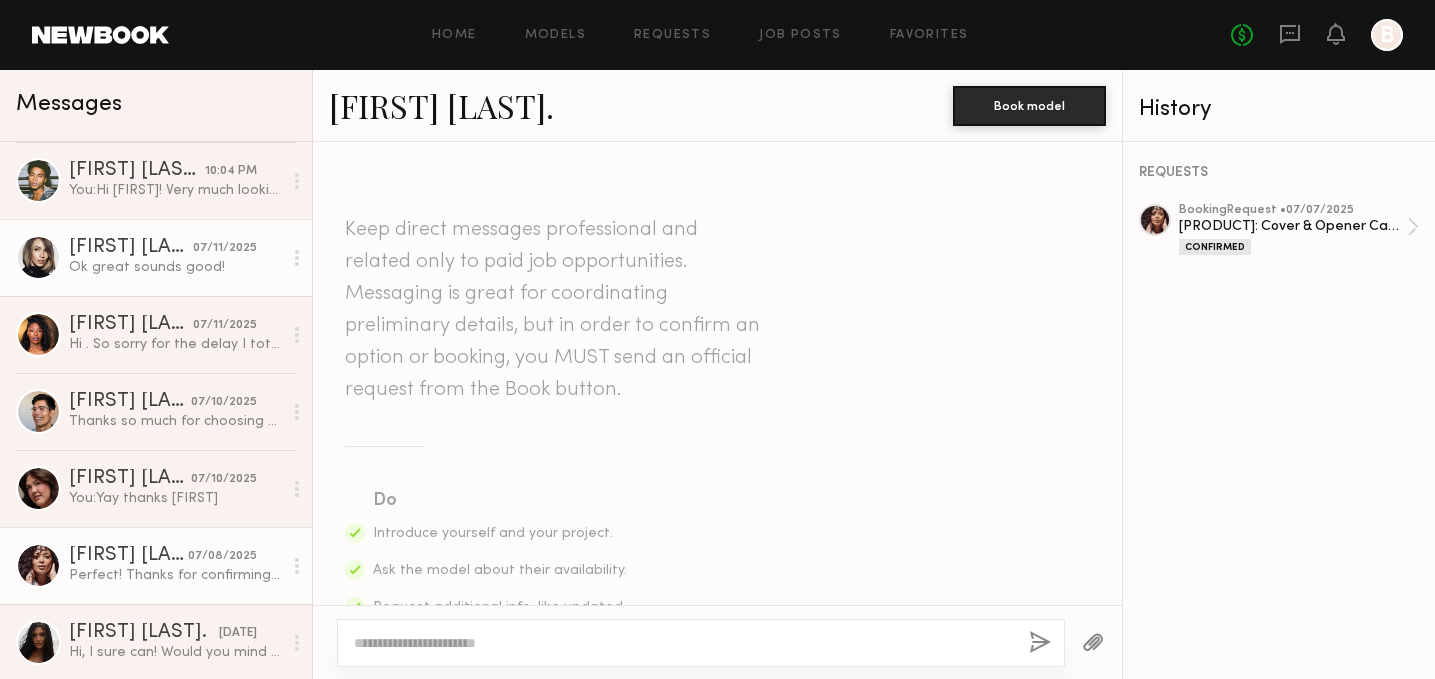 click on "Kaitlyn R." 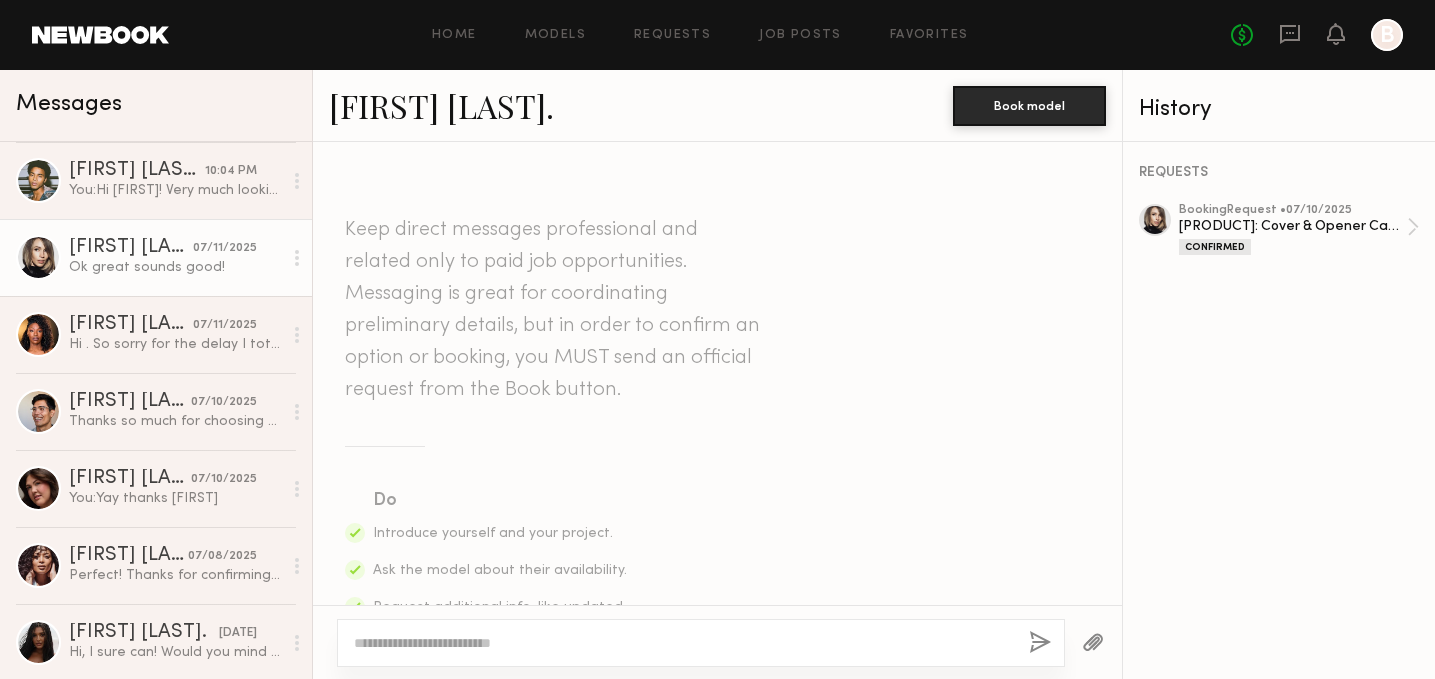 scroll, scrollTop: 1737, scrollLeft: 0, axis: vertical 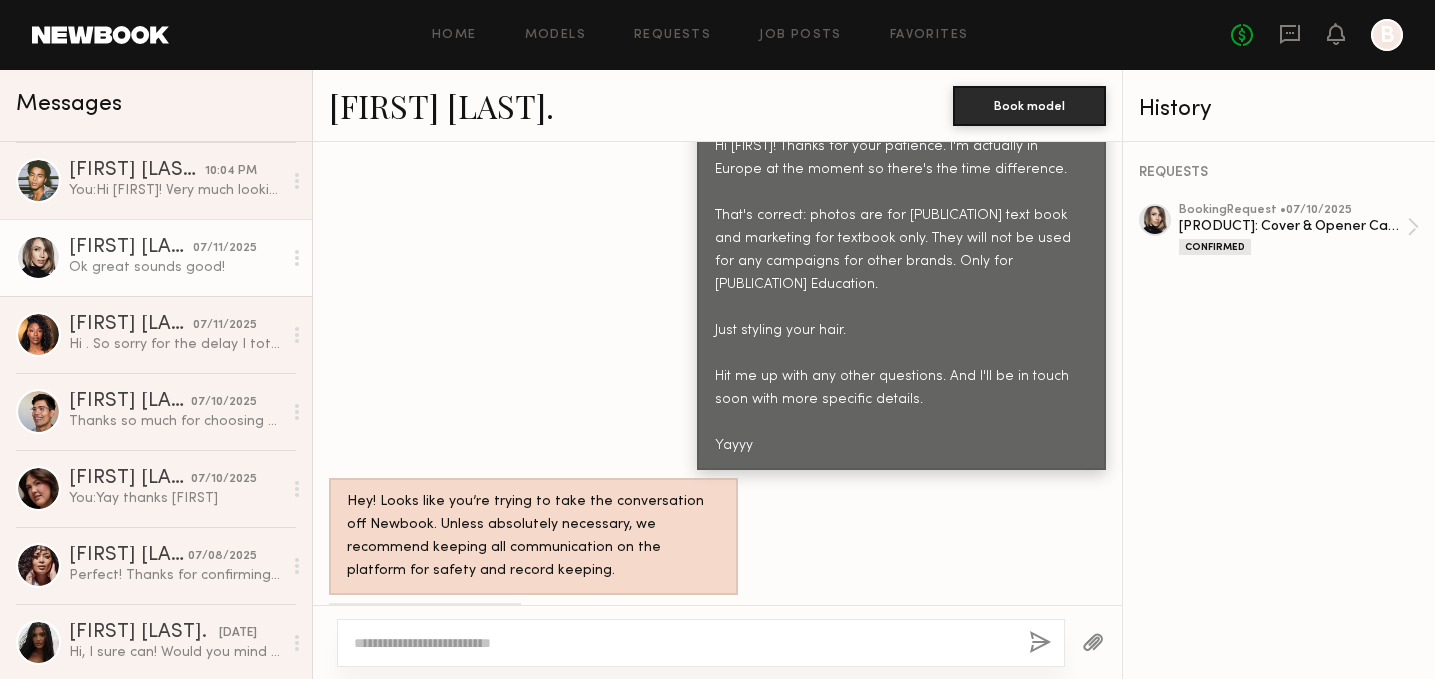 click 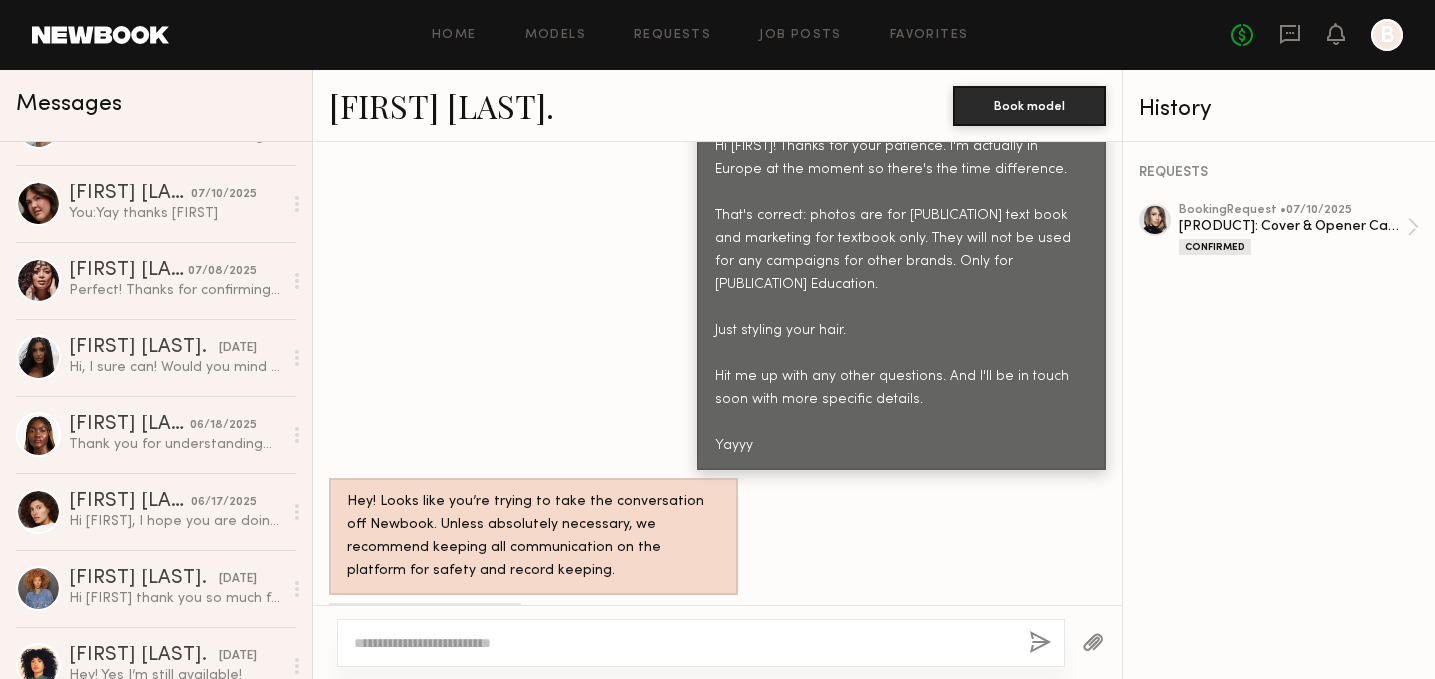 scroll, scrollTop: 0, scrollLeft: 0, axis: both 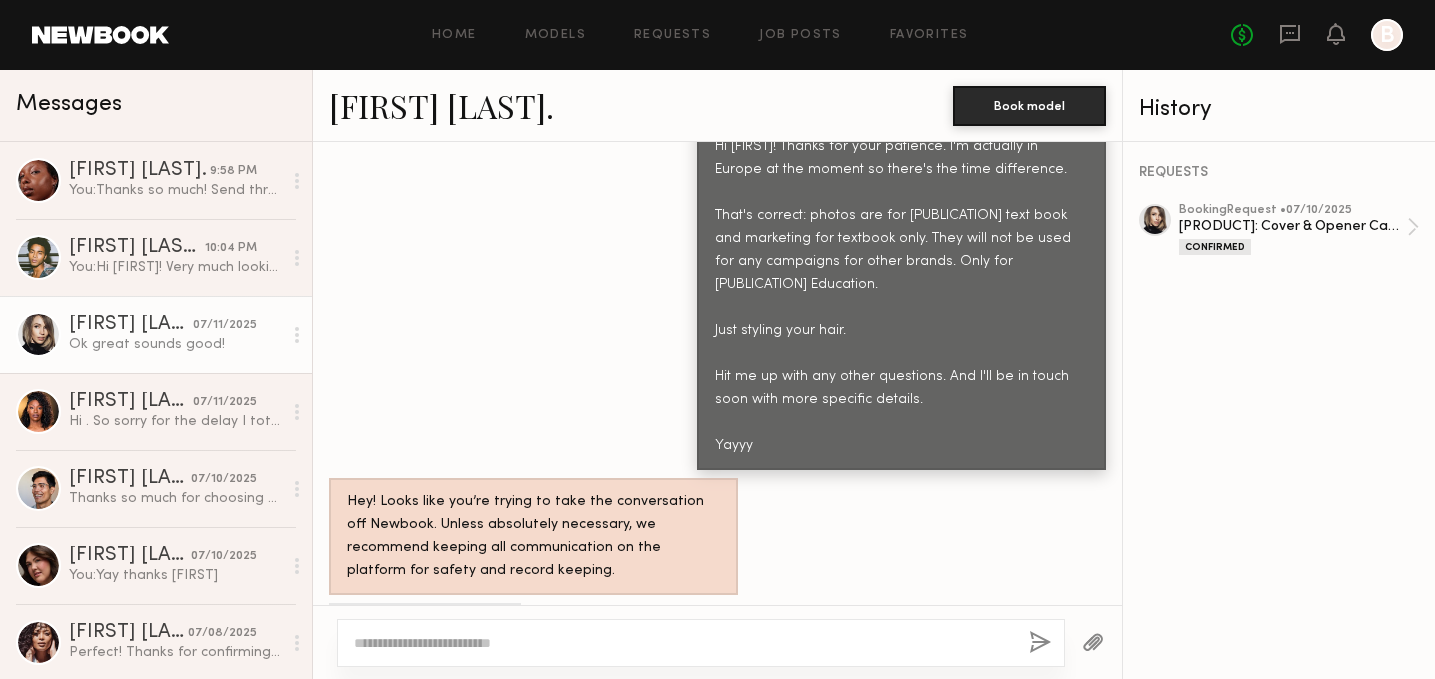 click on "No fees up to $5,000 B" 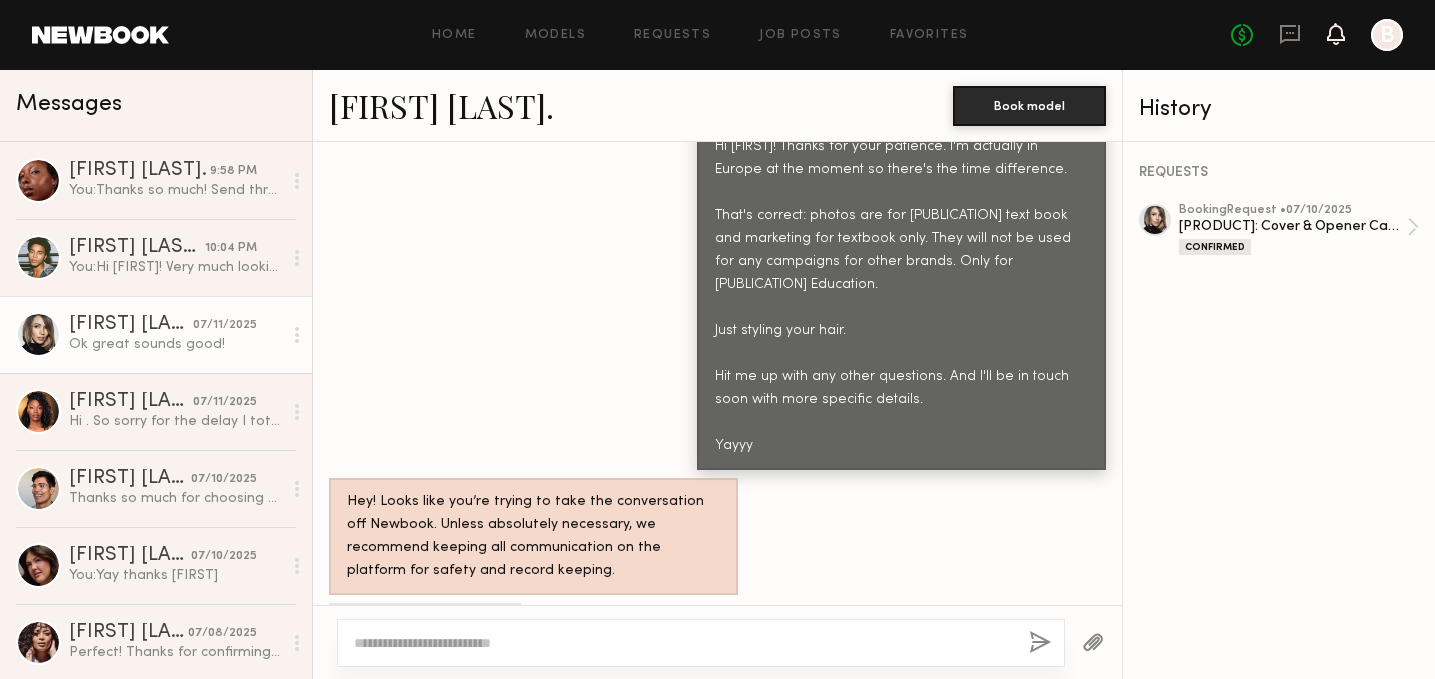 click 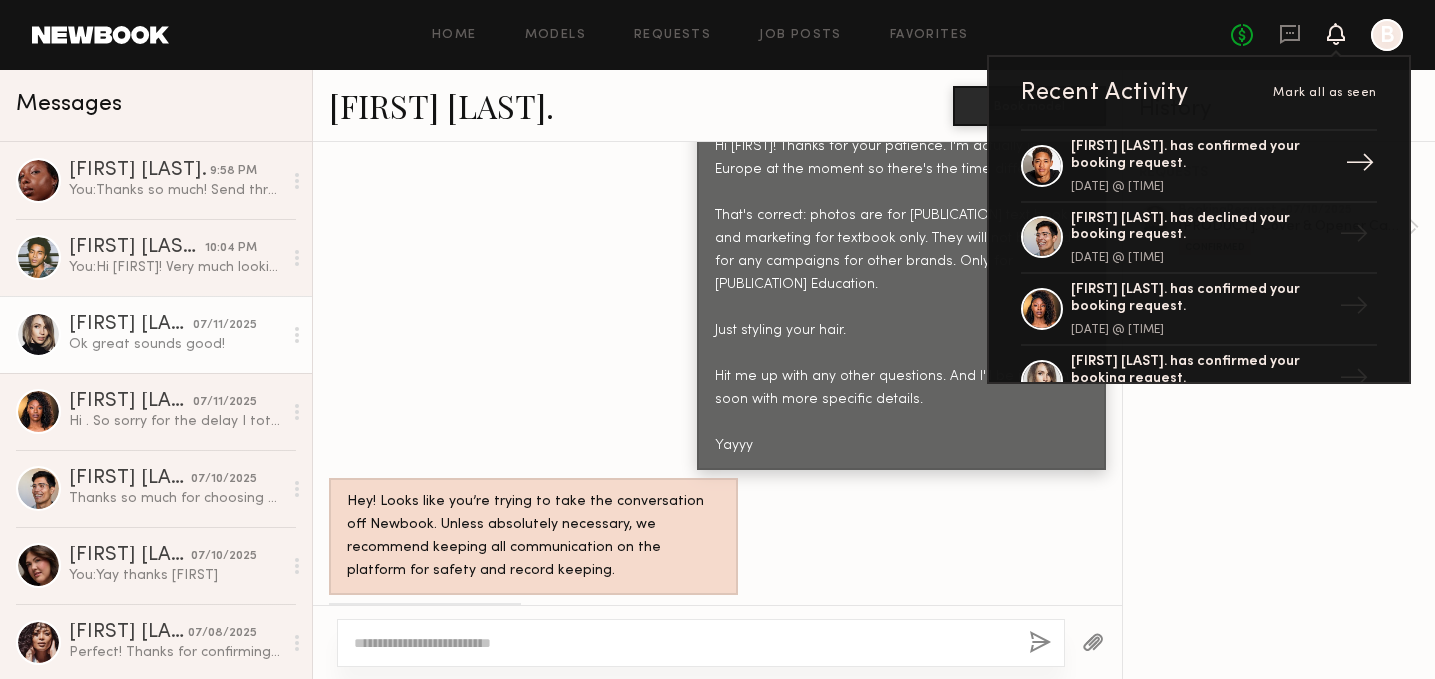 click on "Myles C. has confirmed your booking request." 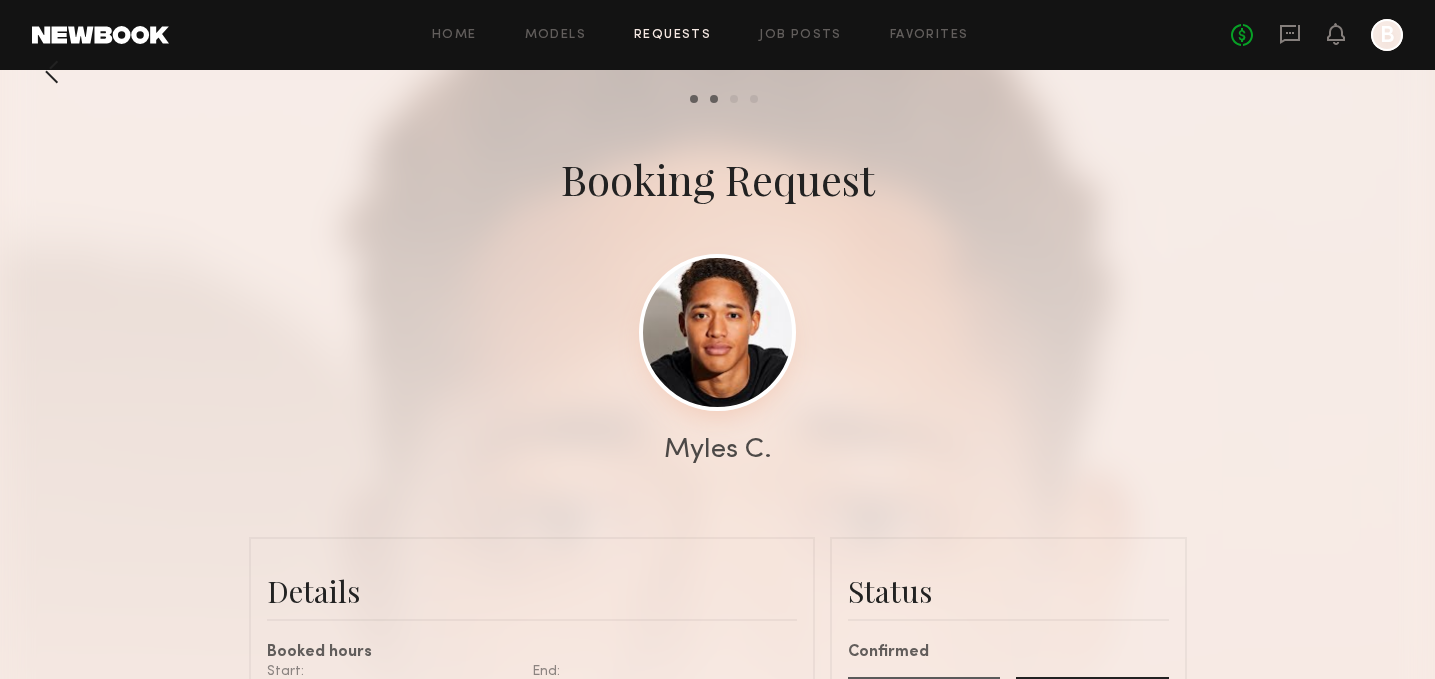 scroll, scrollTop: 41, scrollLeft: 0, axis: vertical 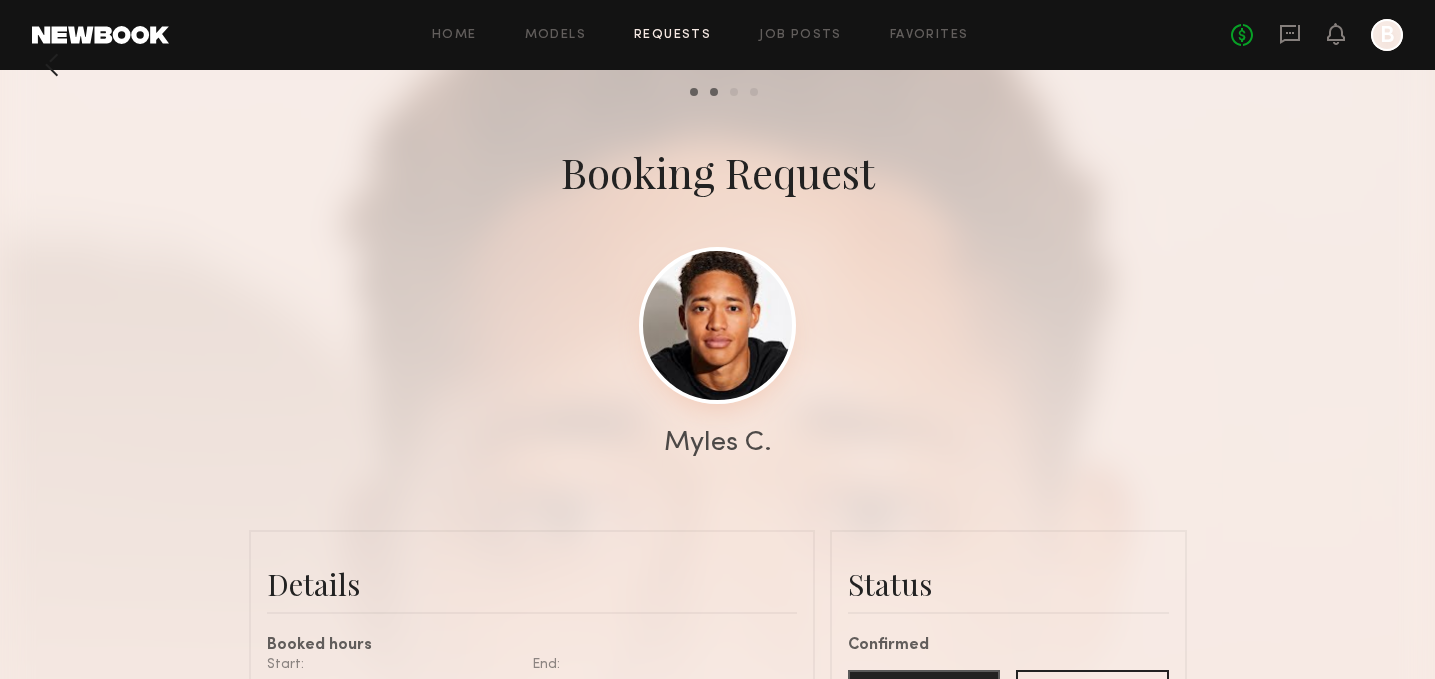 click 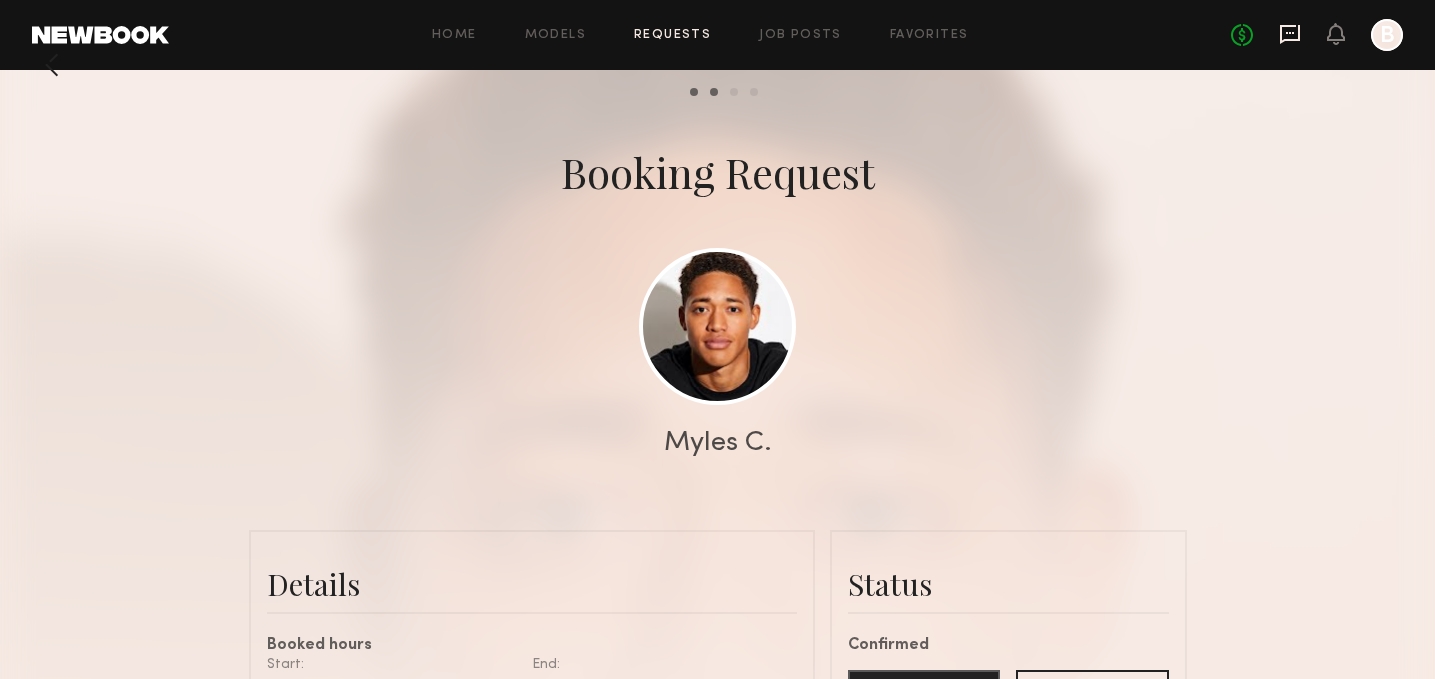 click 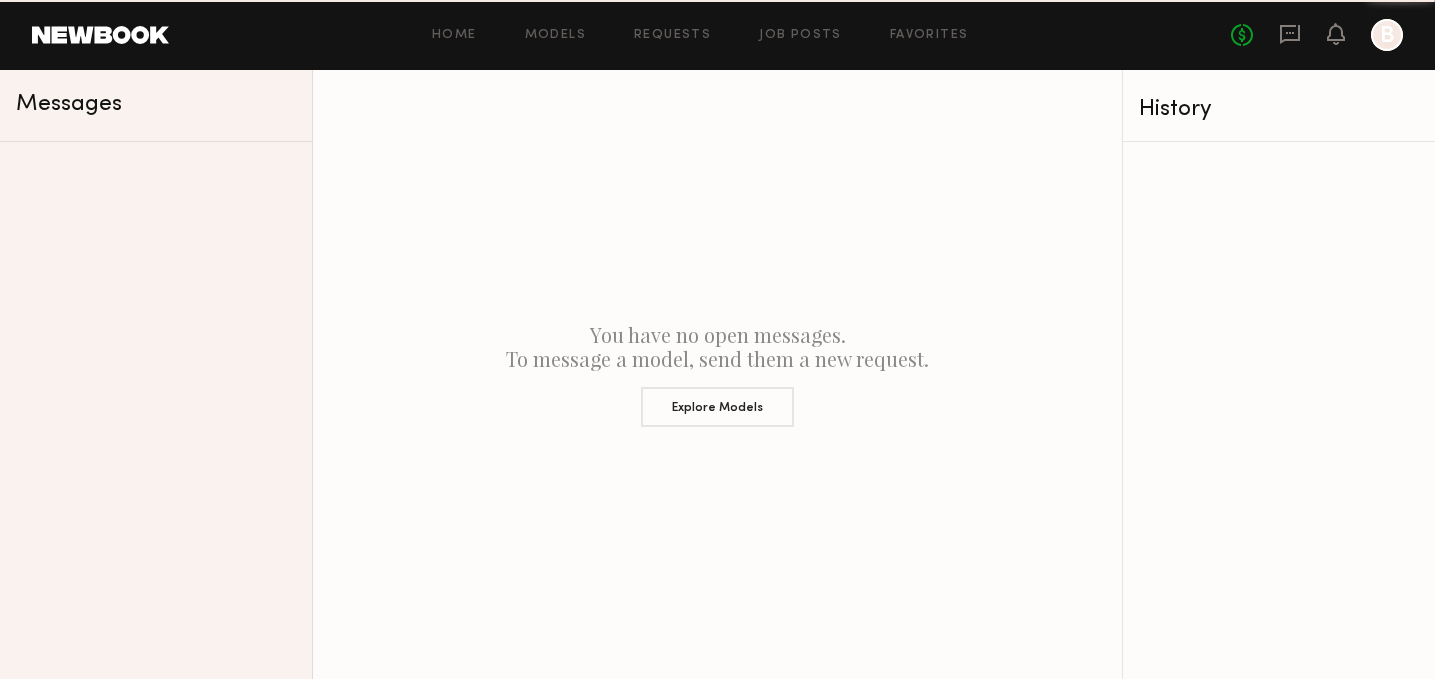 scroll, scrollTop: 0, scrollLeft: 0, axis: both 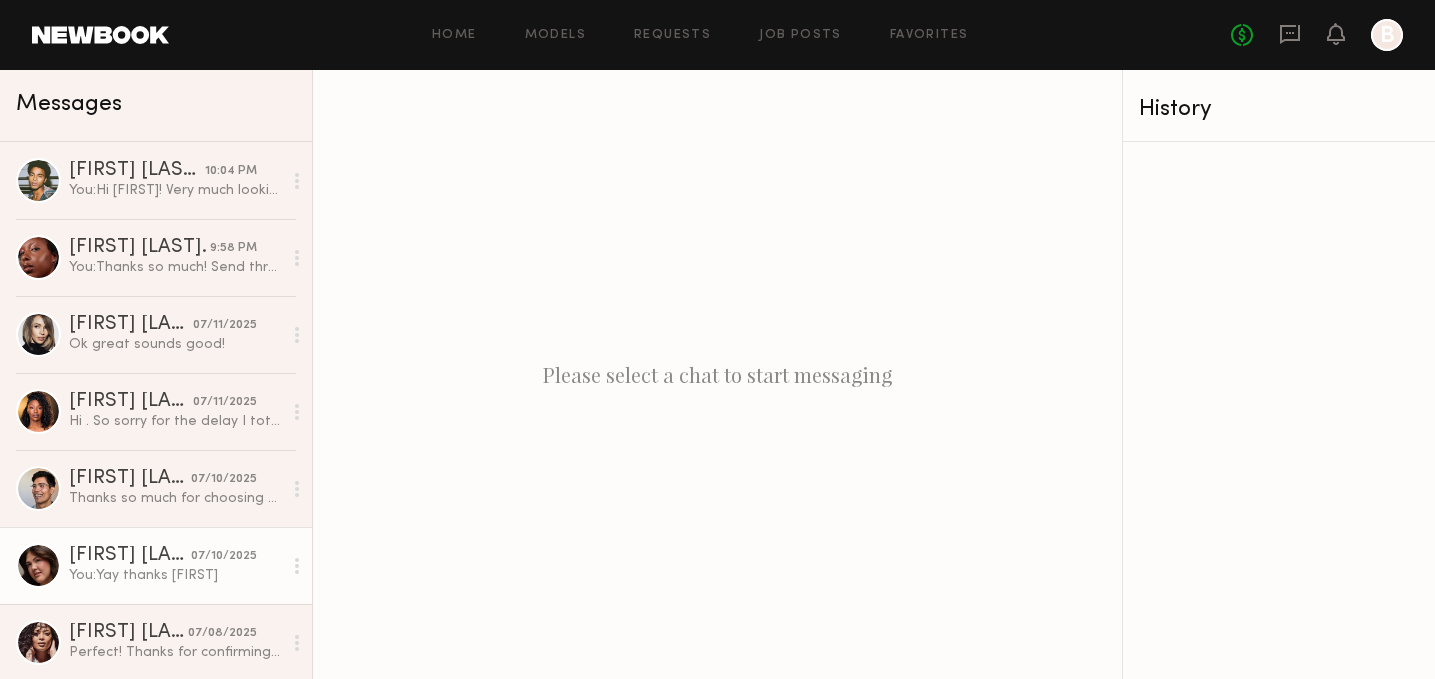 click on "You:  Yay thanks Hannah" 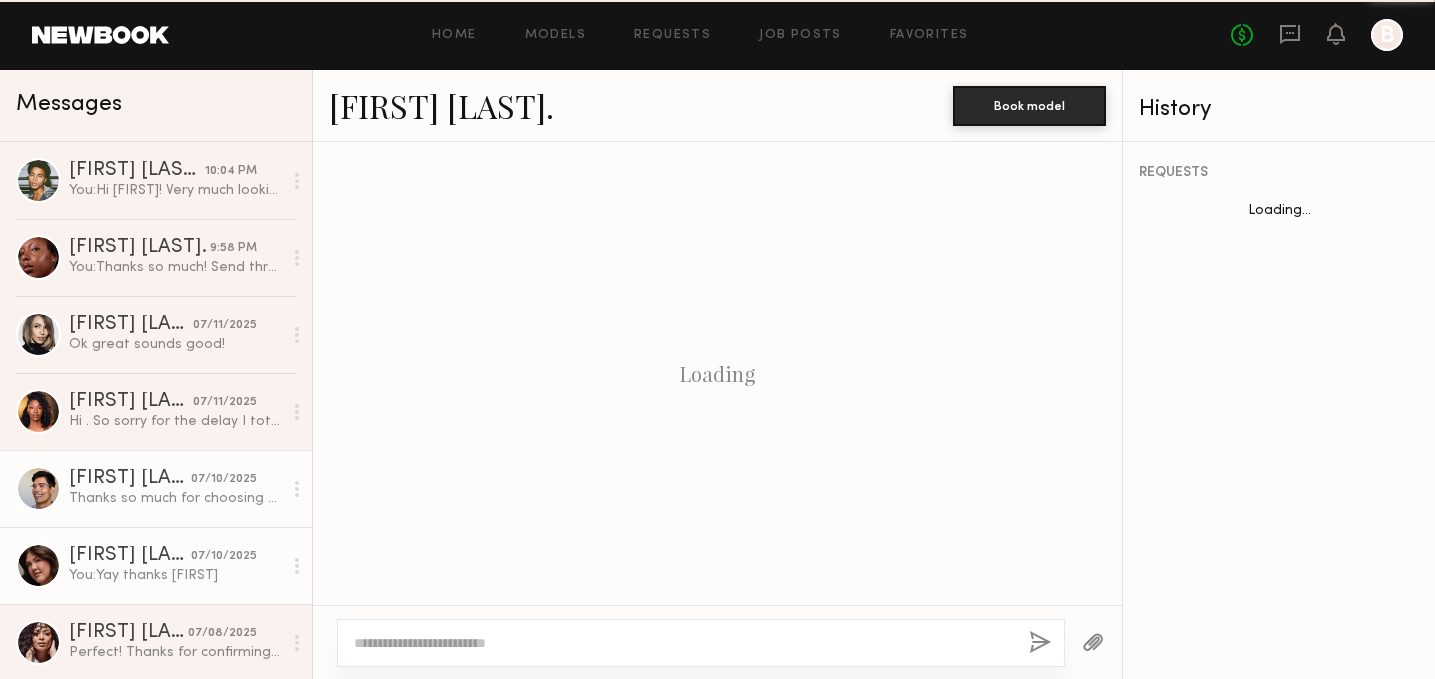 scroll, scrollTop: 783, scrollLeft: 0, axis: vertical 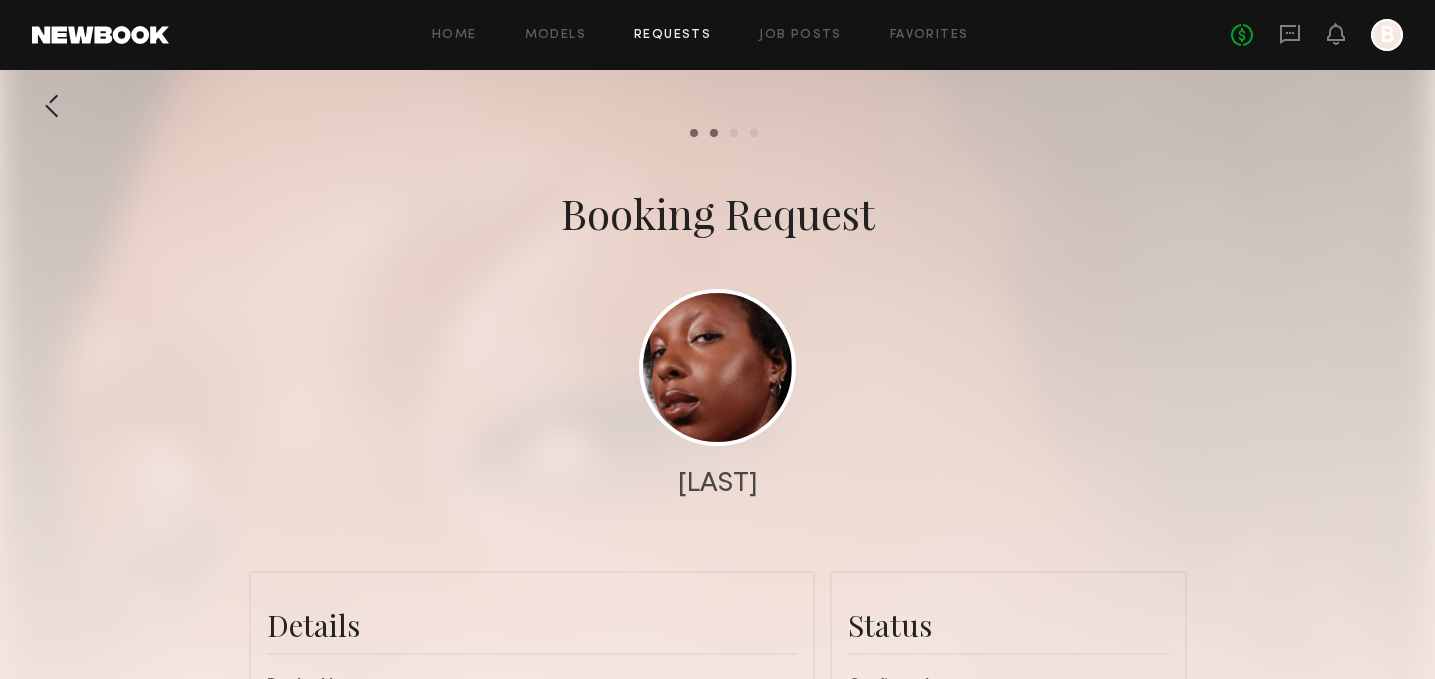 click on "B" 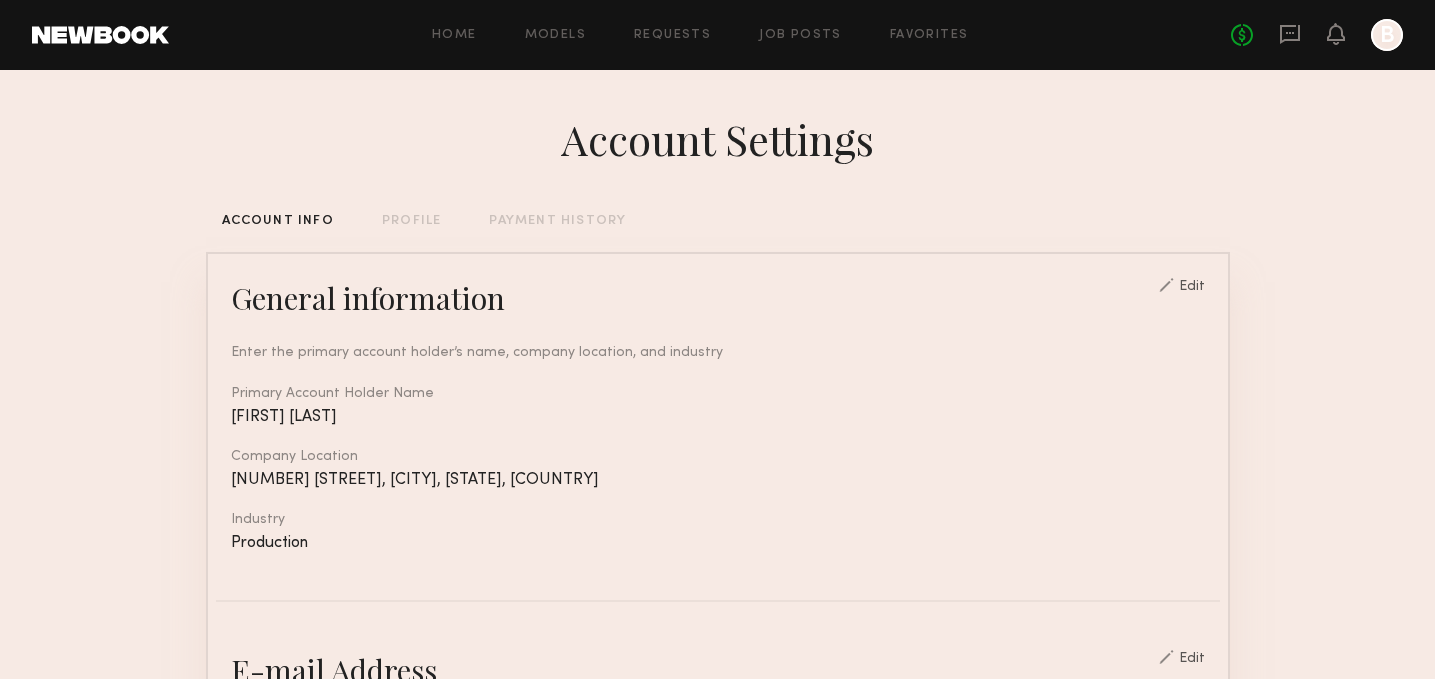 scroll, scrollTop: 28, scrollLeft: 0, axis: vertical 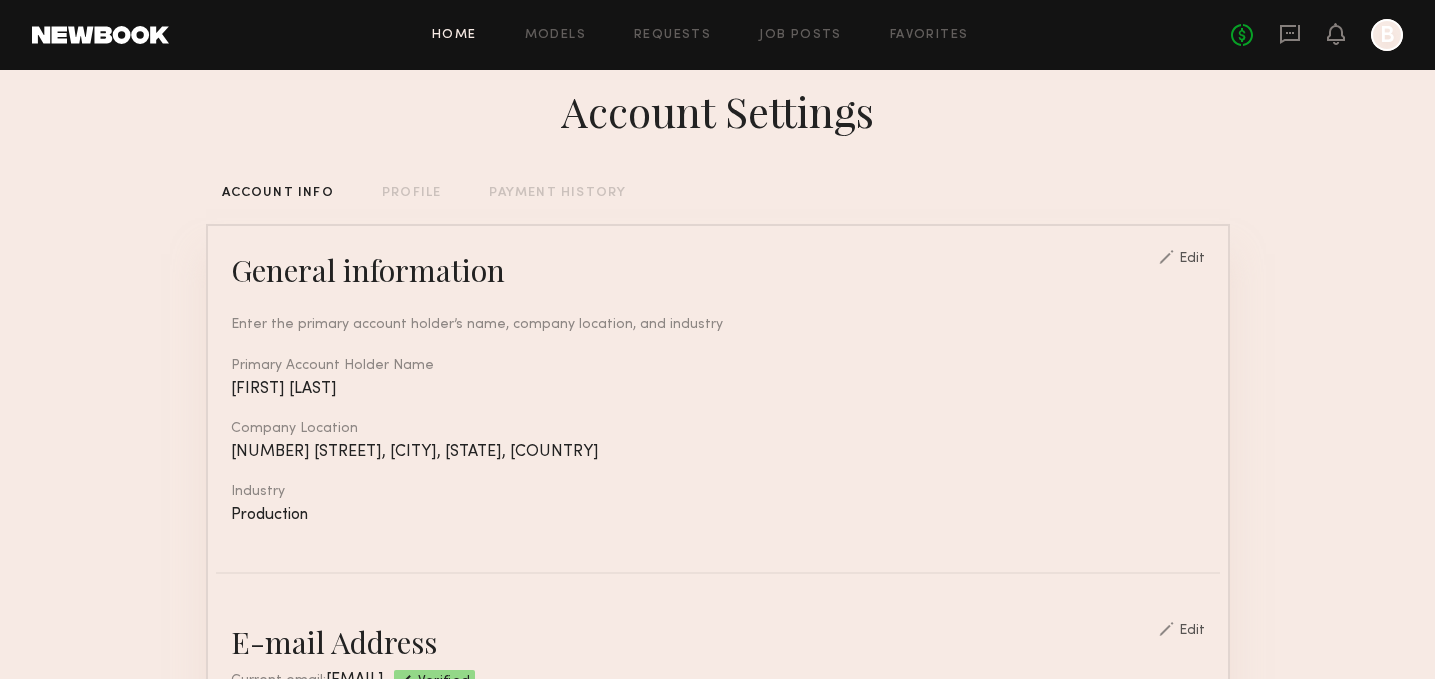 click on "Home" 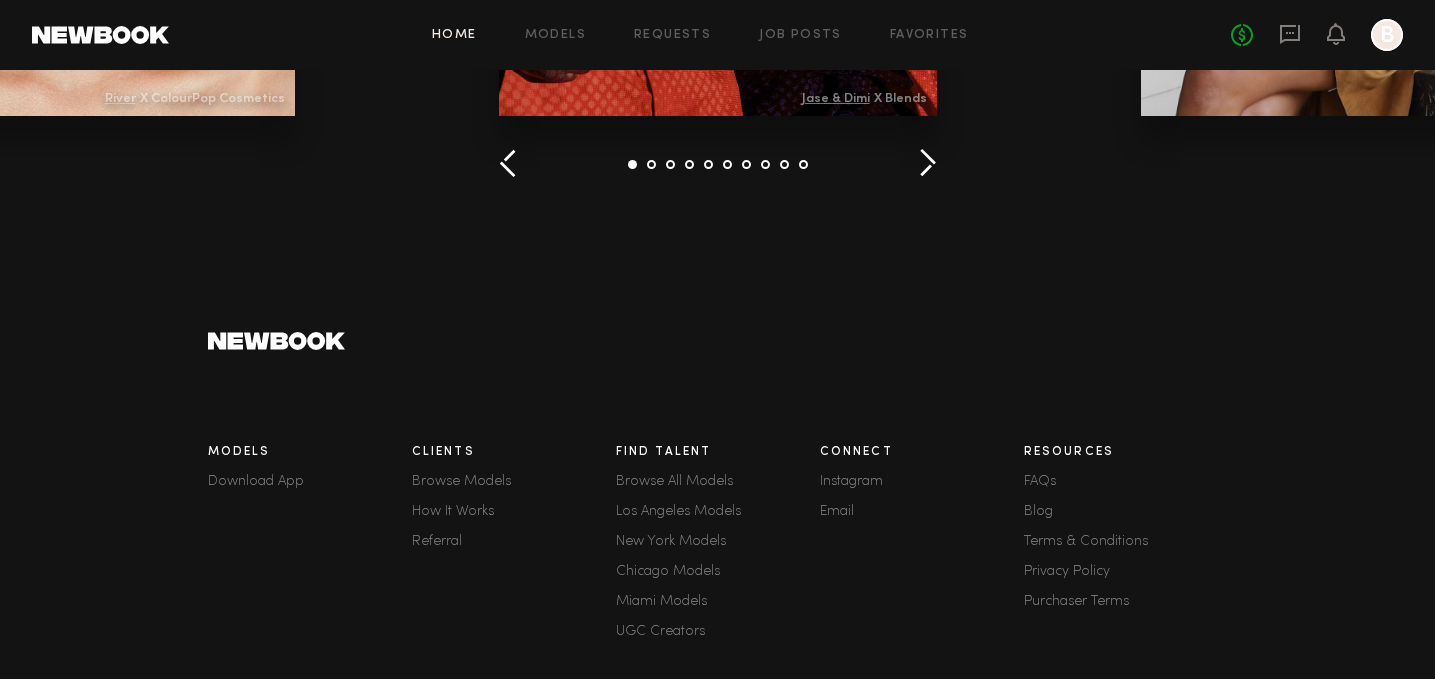 scroll, scrollTop: 2857, scrollLeft: 0, axis: vertical 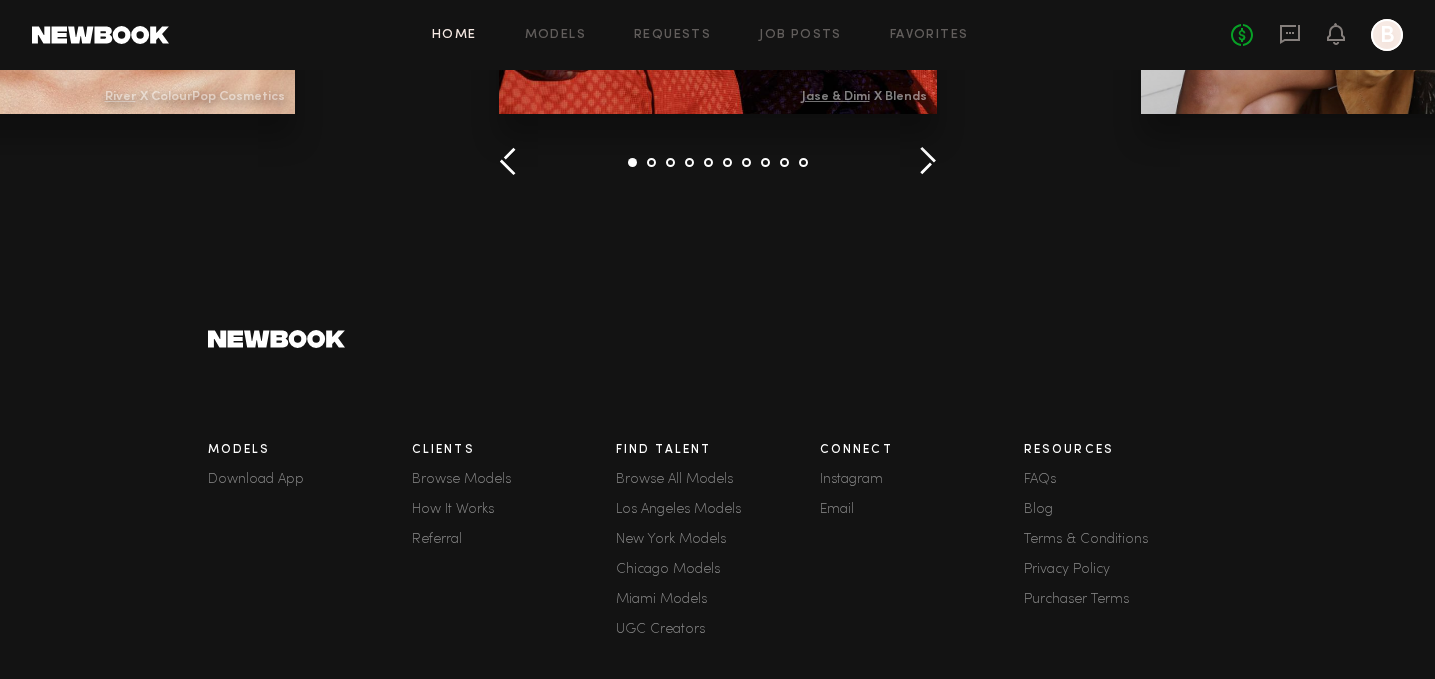 click on "How It Works" 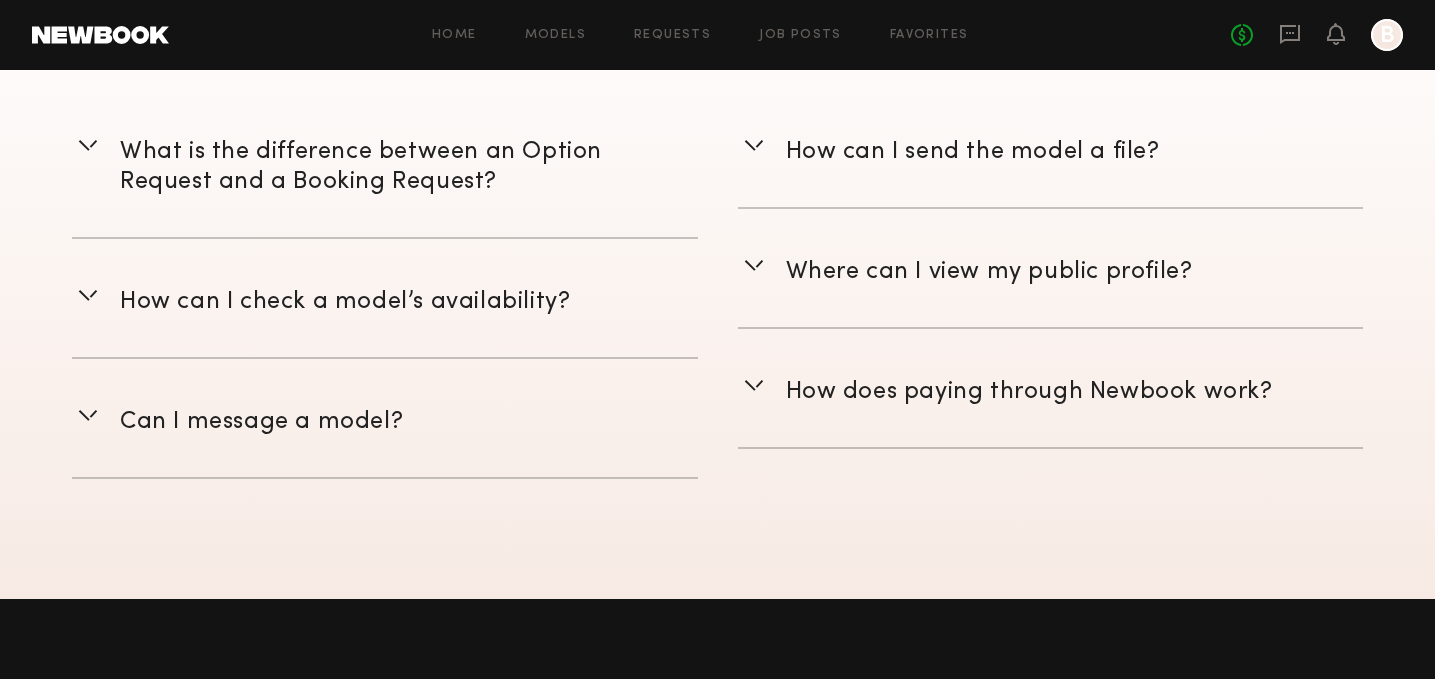 scroll, scrollTop: 2963, scrollLeft: 0, axis: vertical 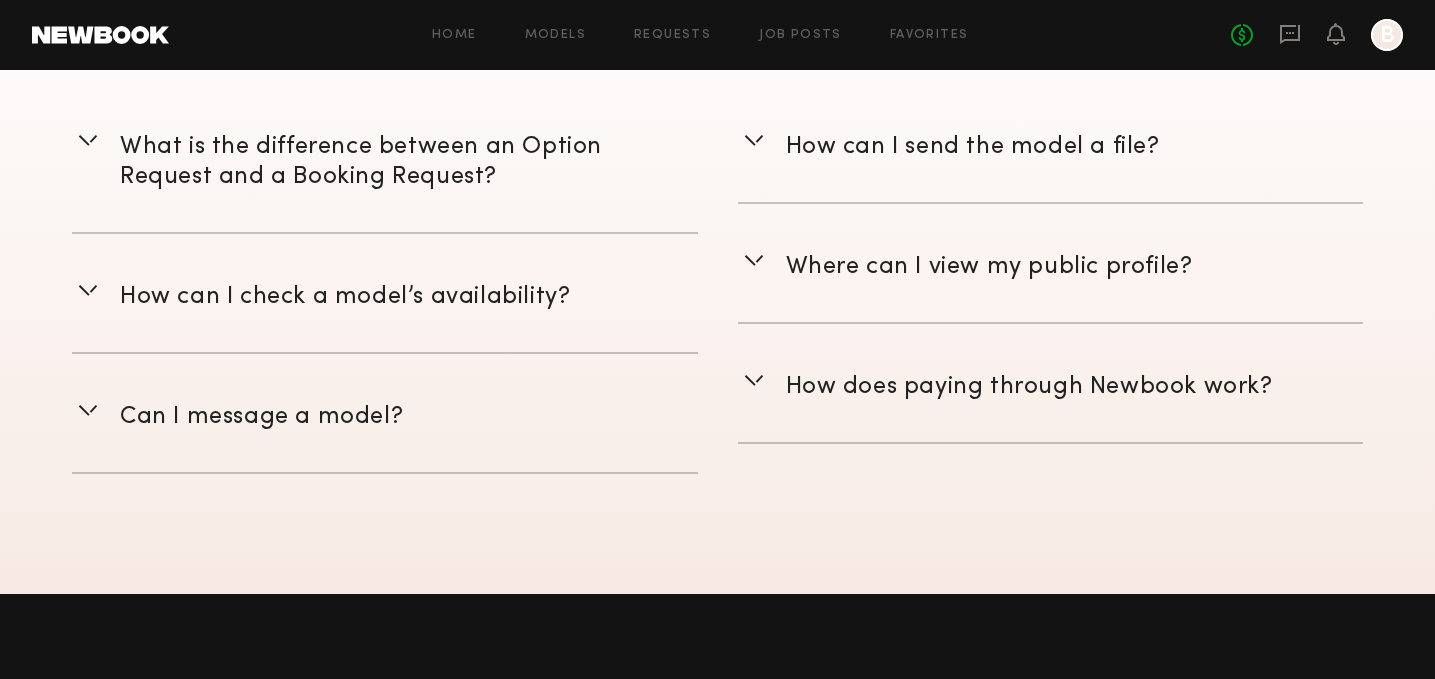 click 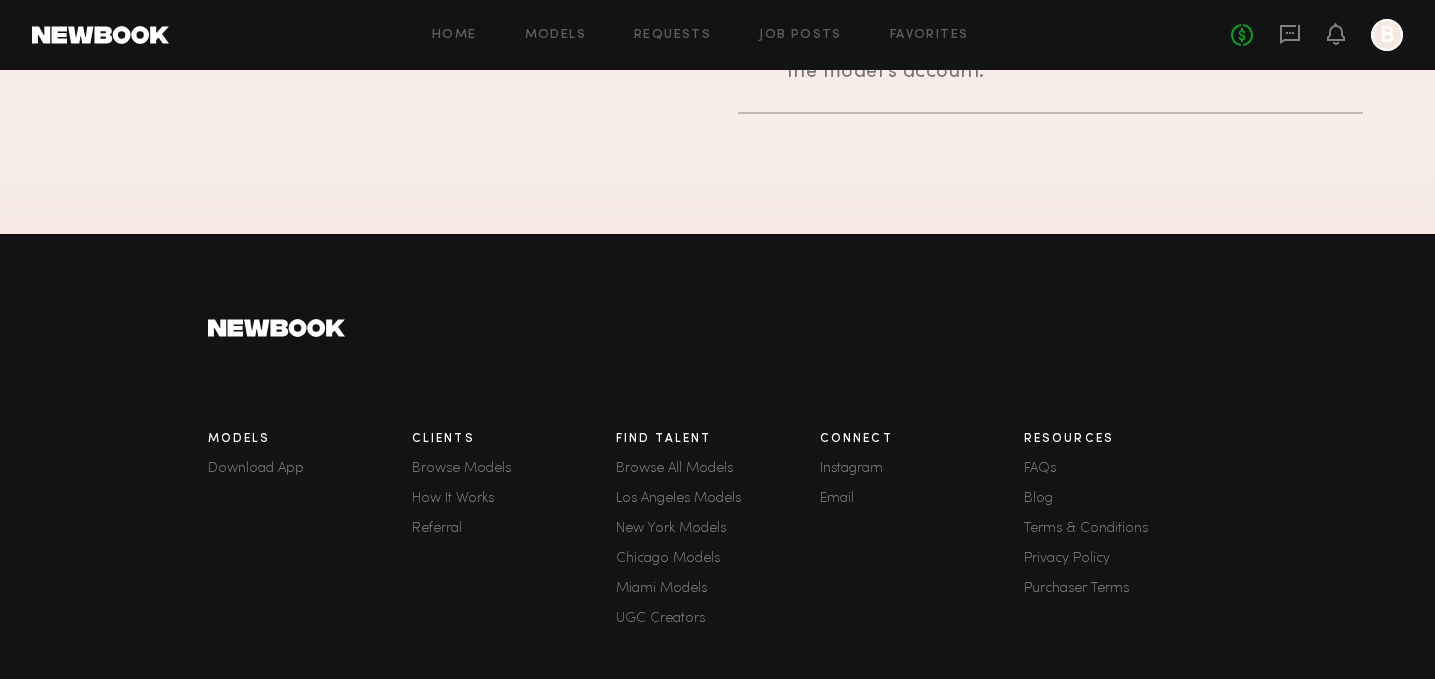 scroll, scrollTop: 3483, scrollLeft: 0, axis: vertical 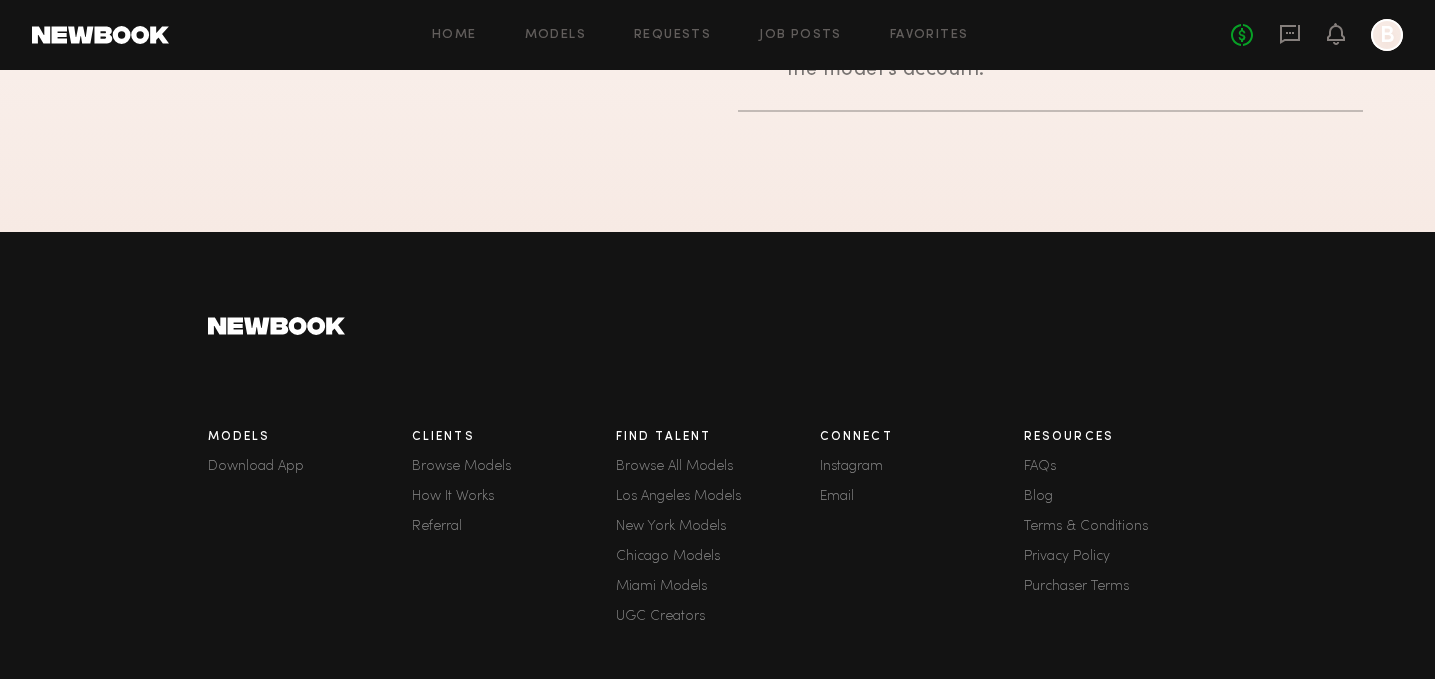click on "FAQs" 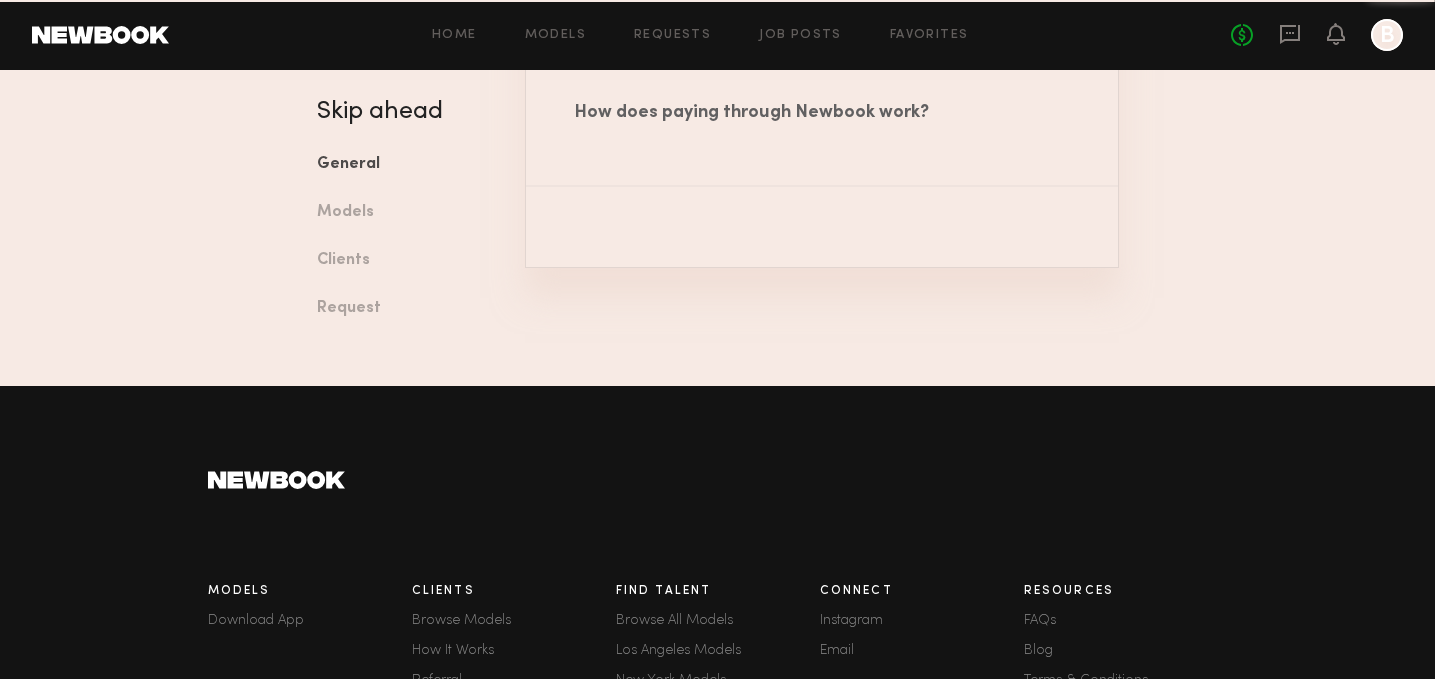 scroll, scrollTop: 0, scrollLeft: 0, axis: both 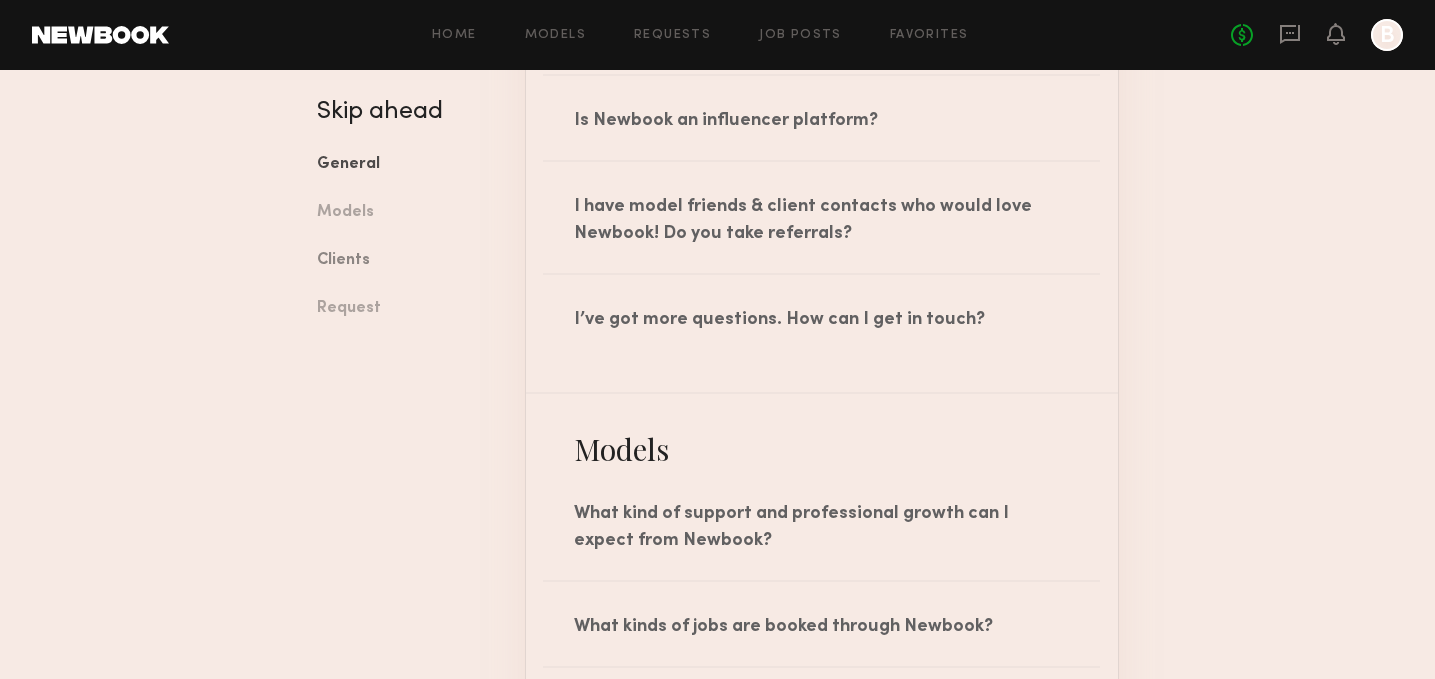 click on "Clients" 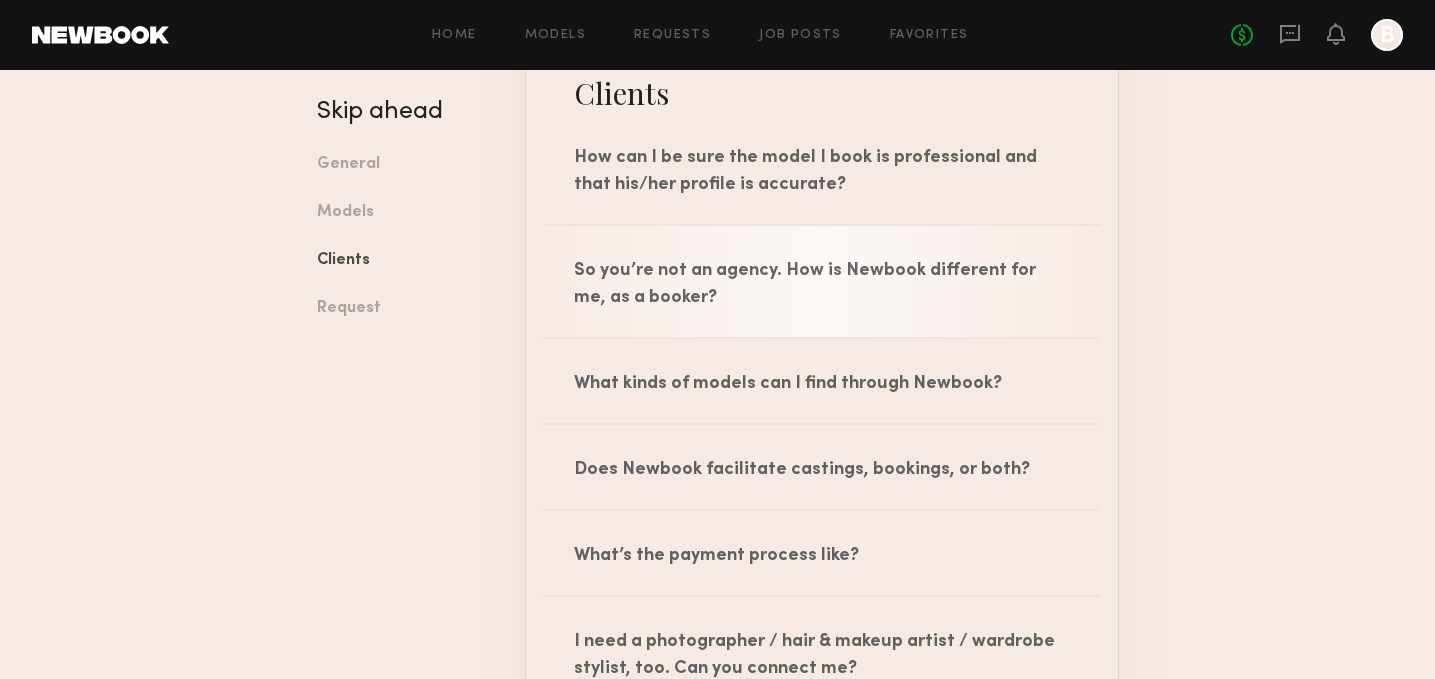 scroll, scrollTop: 2166, scrollLeft: 0, axis: vertical 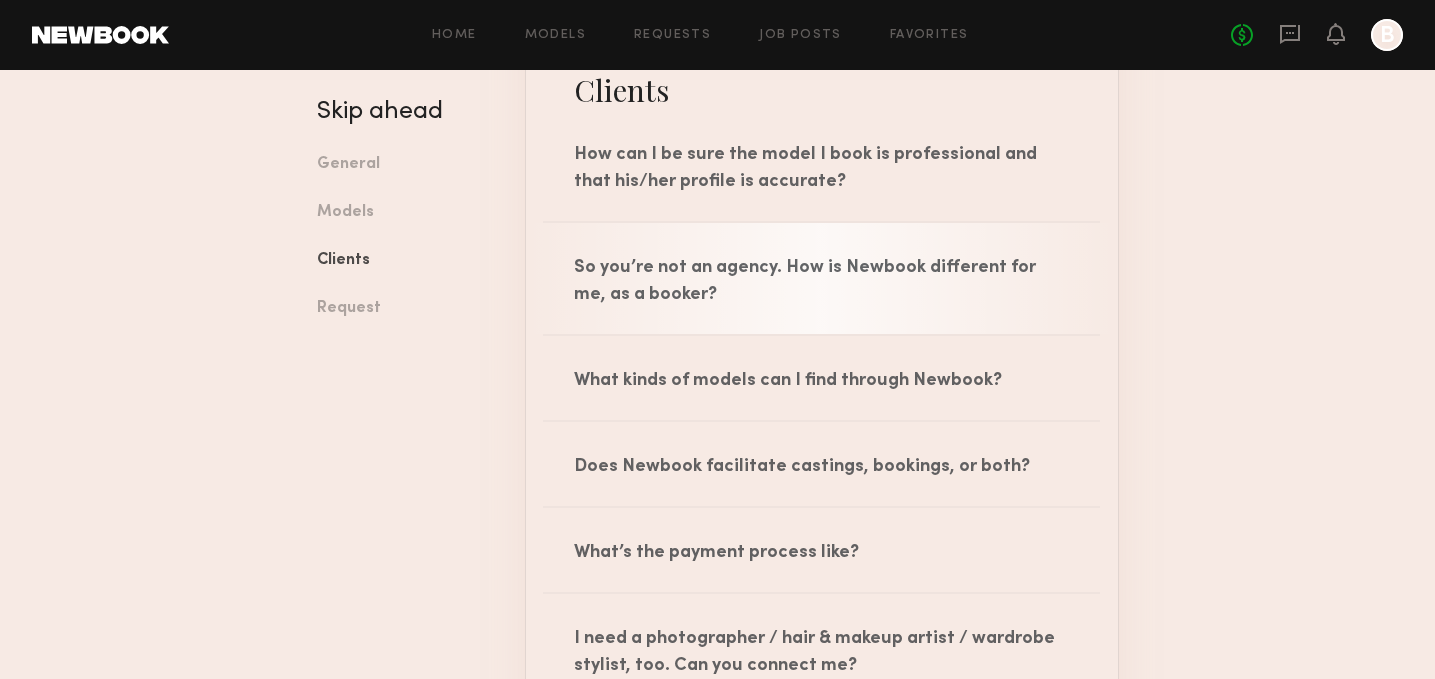 click on "So you’re not an agency. How is Newbook different for me, as a booker?" 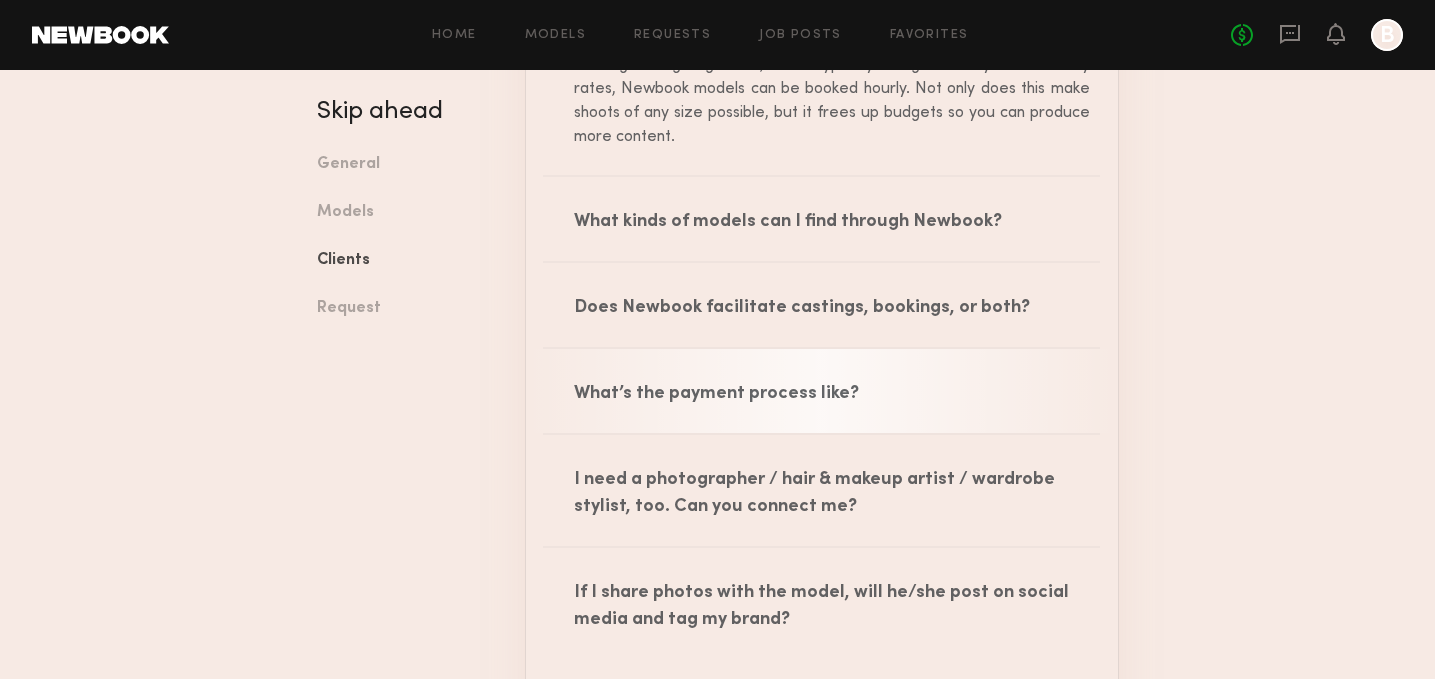 scroll, scrollTop: 2641, scrollLeft: 0, axis: vertical 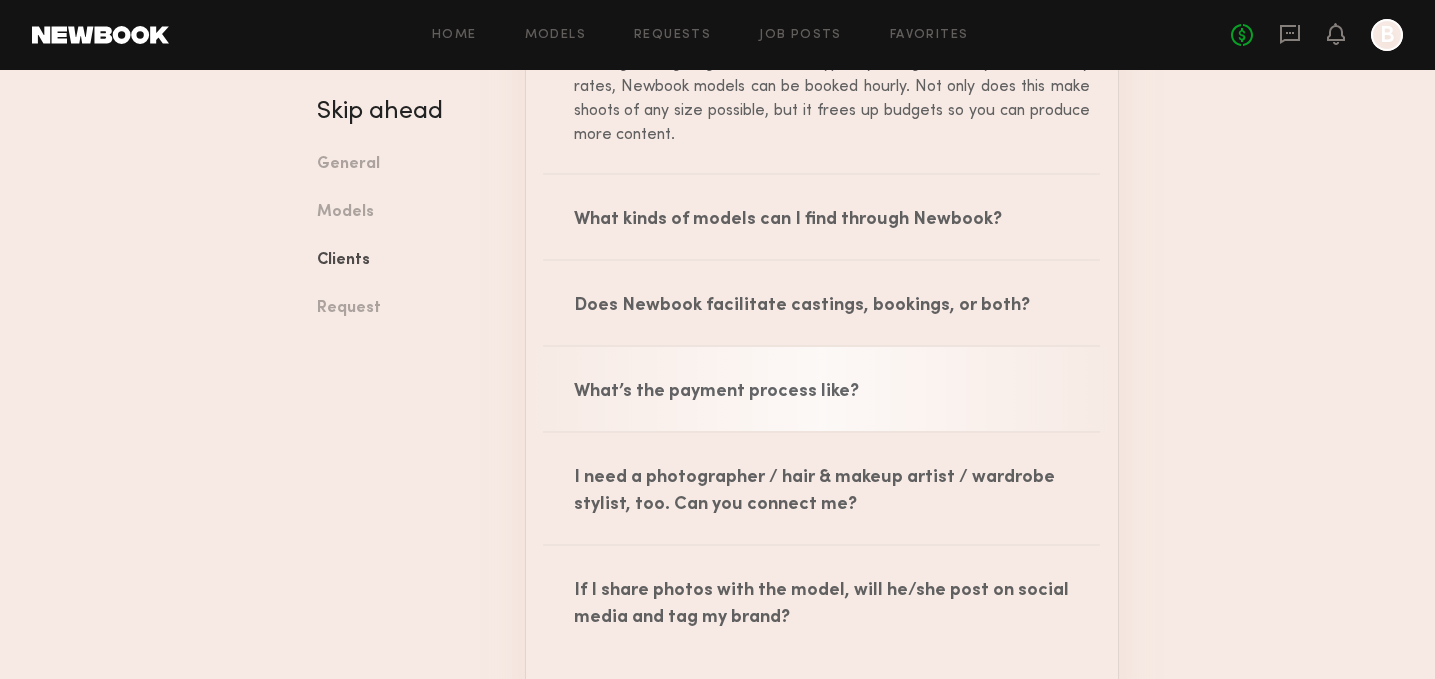 click on "What’s the payment process like?" 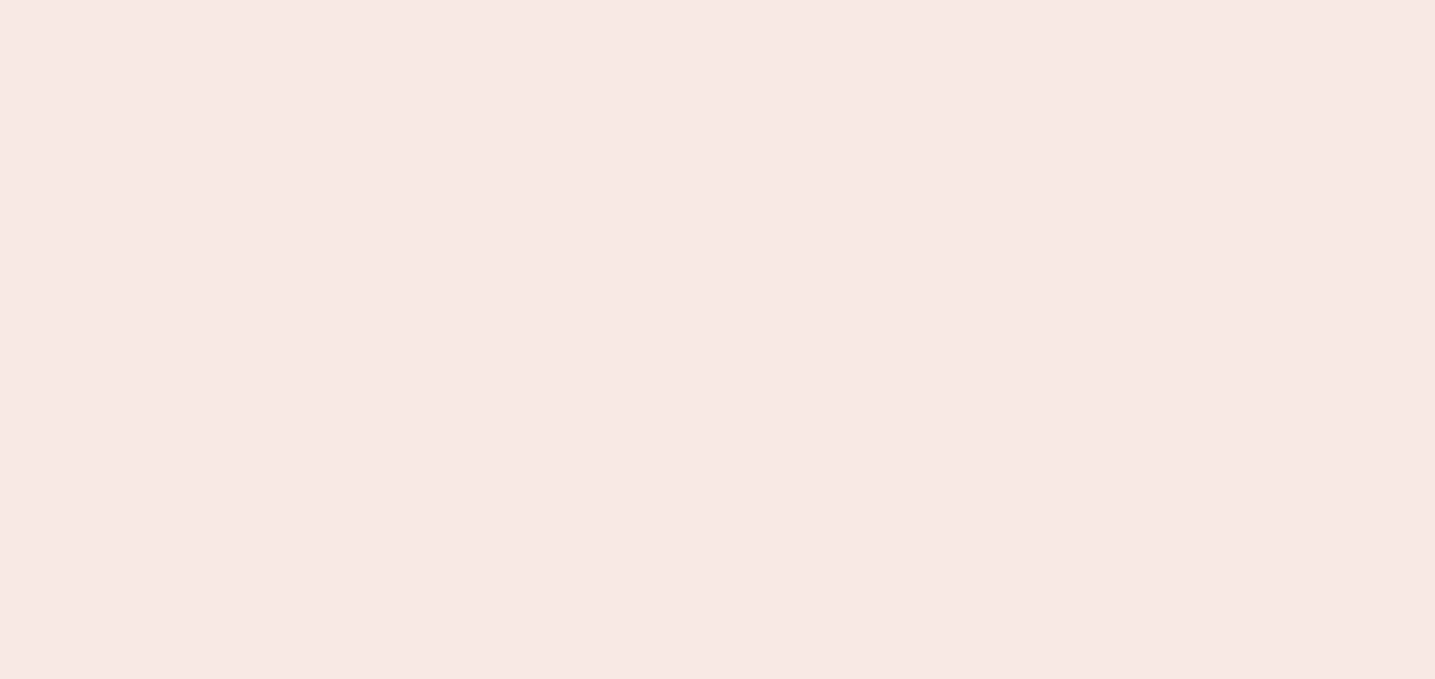 scroll, scrollTop: 0, scrollLeft: 0, axis: both 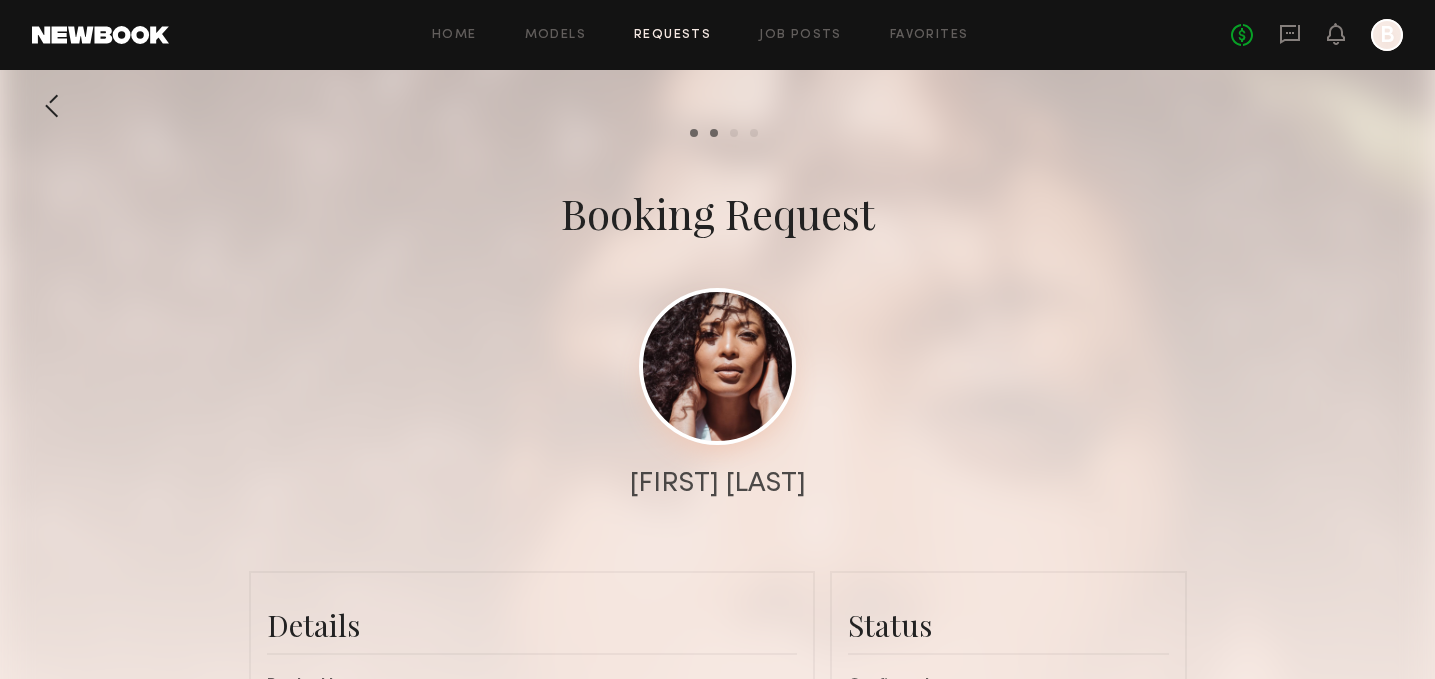 click 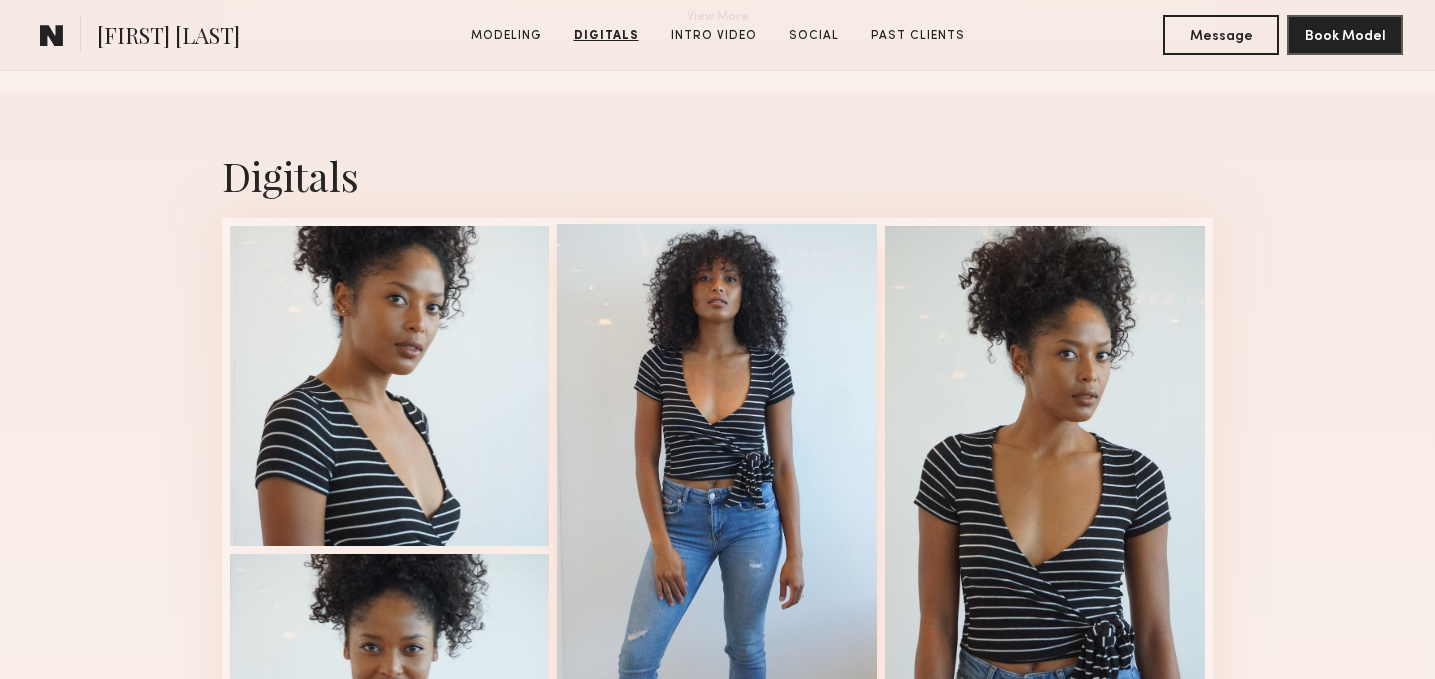 scroll, scrollTop: 1171, scrollLeft: 0, axis: vertical 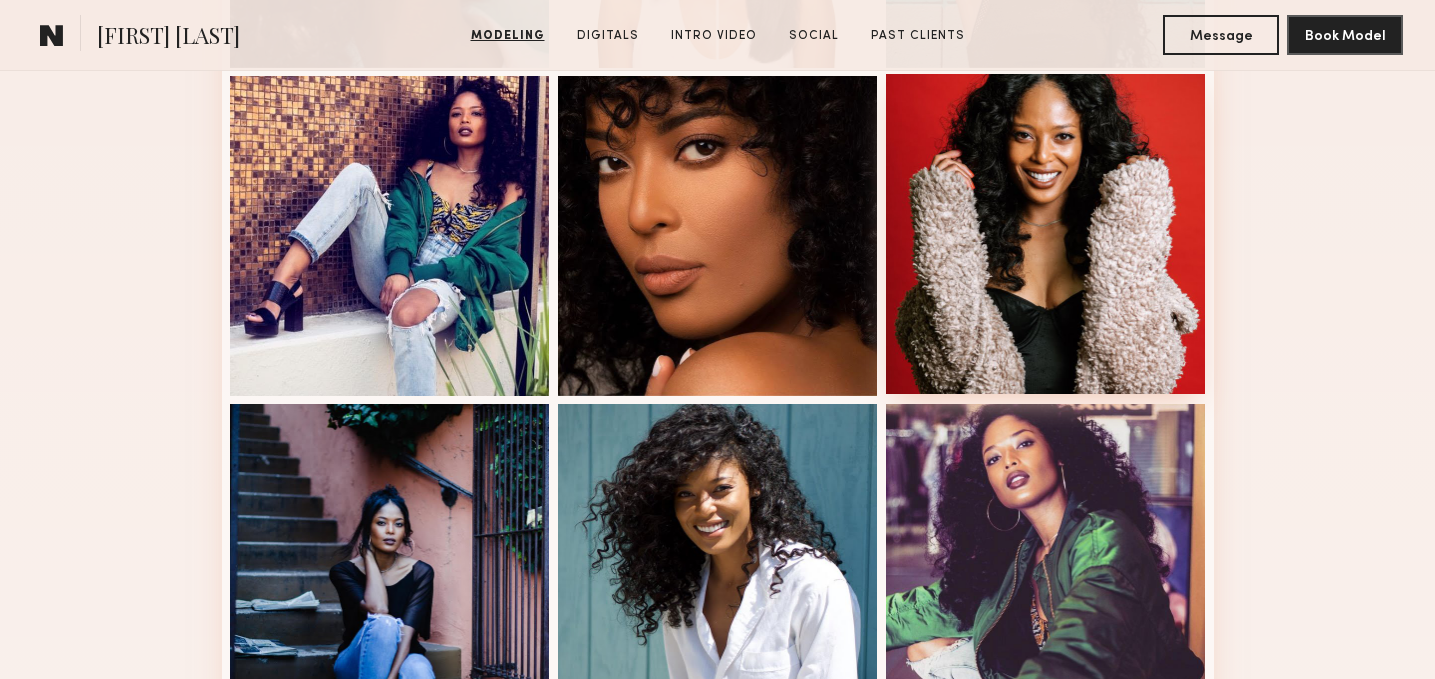 click at bounding box center (1046, 234) 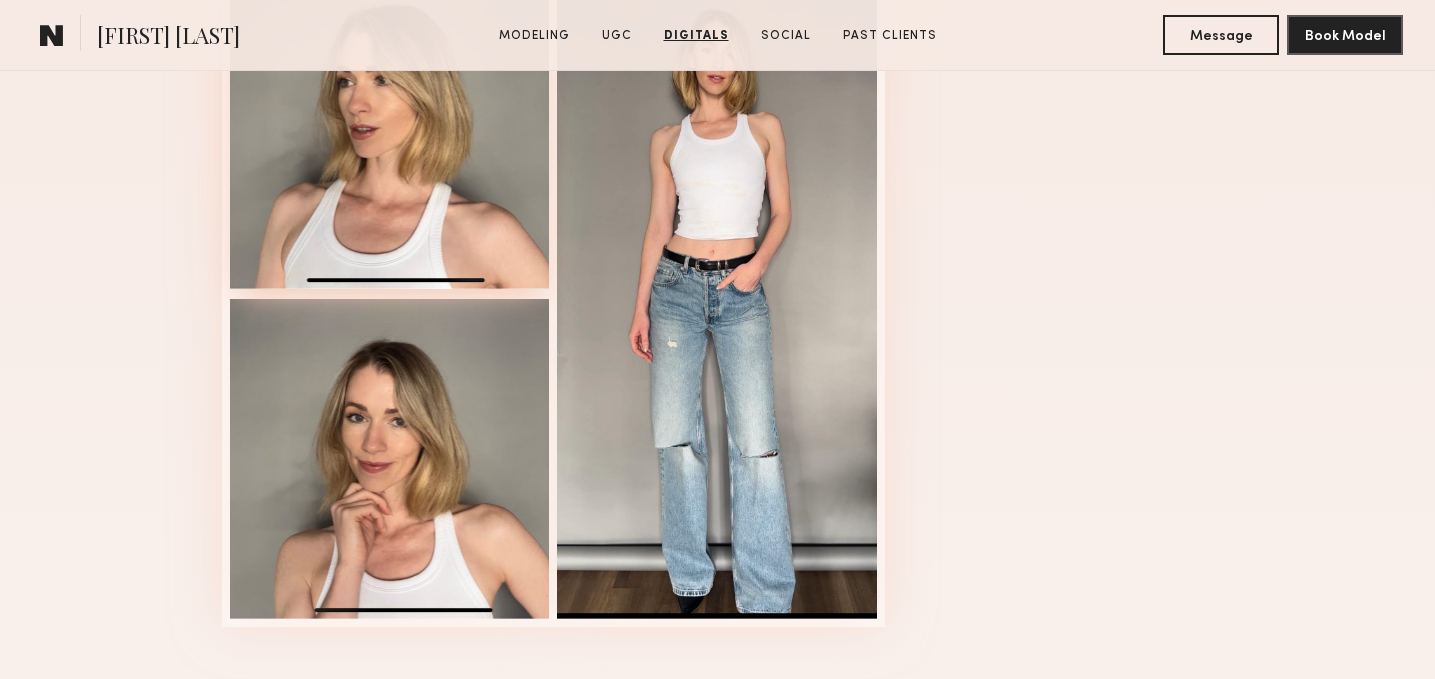 scroll, scrollTop: 4185, scrollLeft: 0, axis: vertical 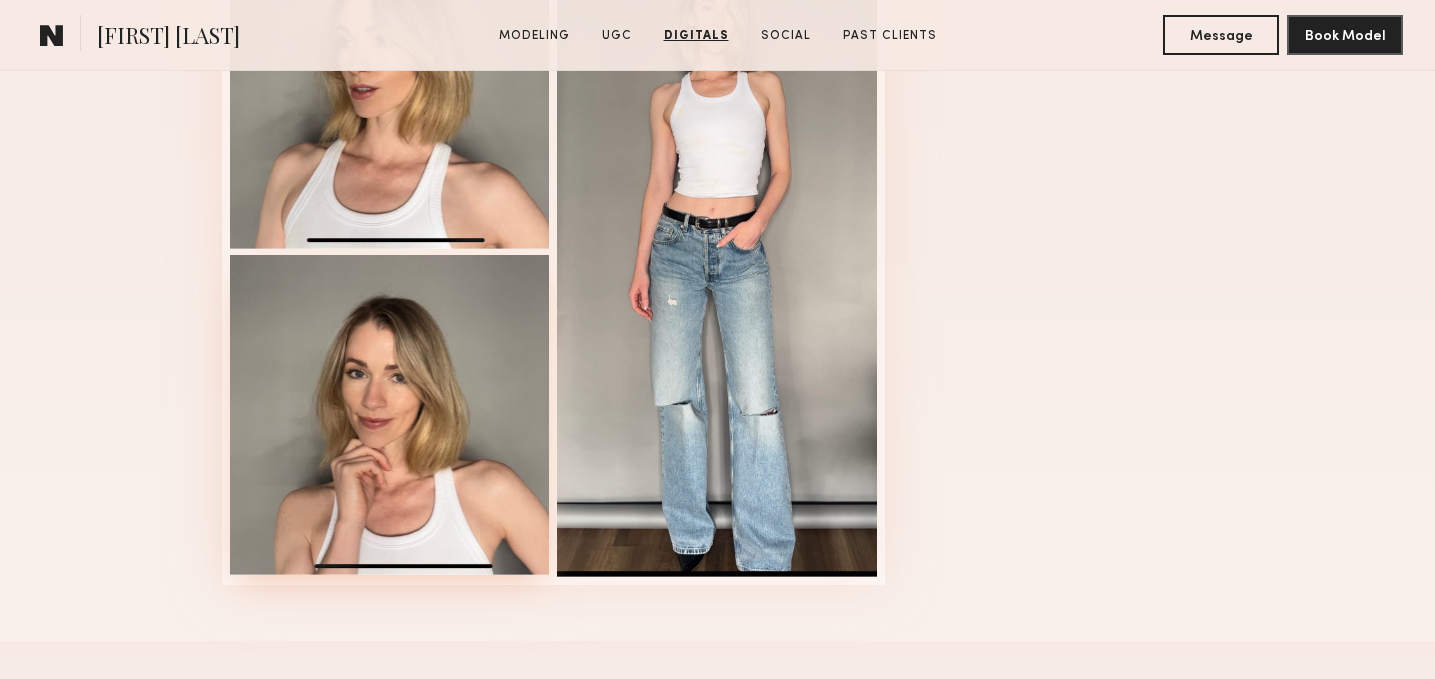 click at bounding box center (390, 415) 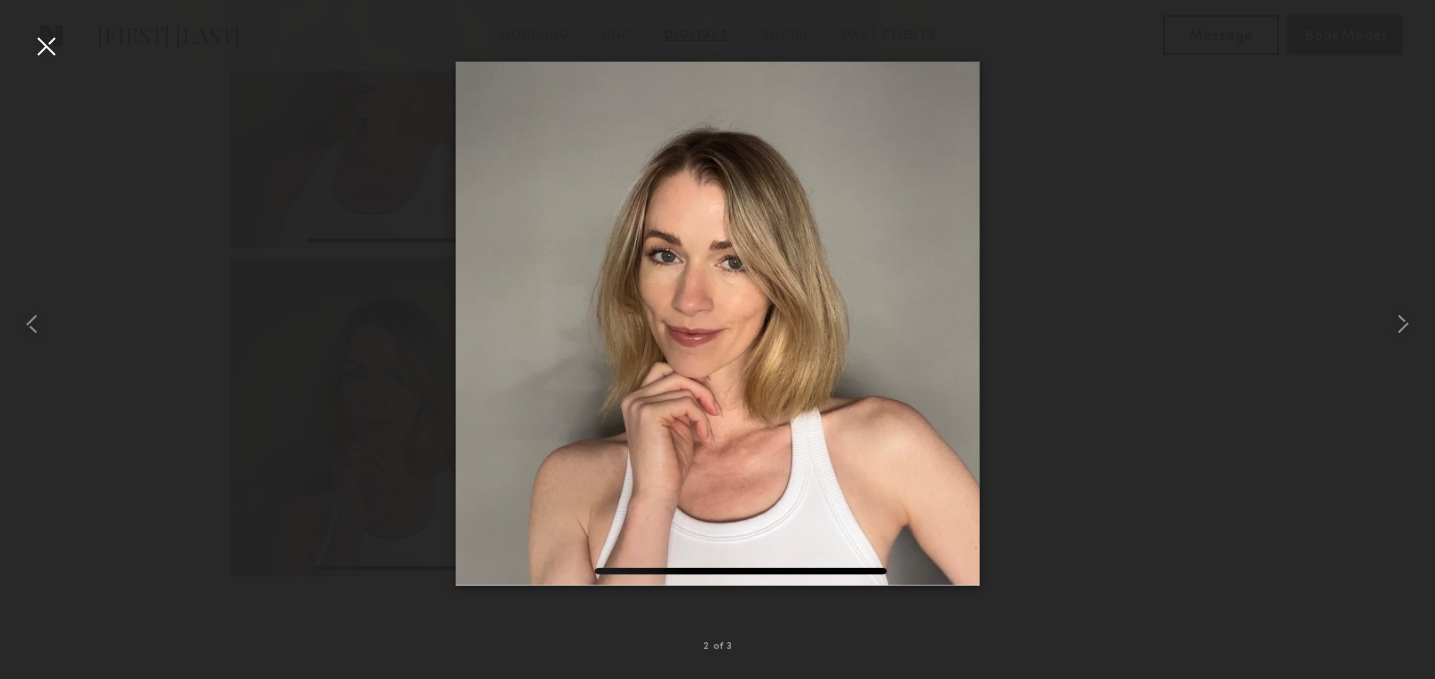 click at bounding box center (46, 46) 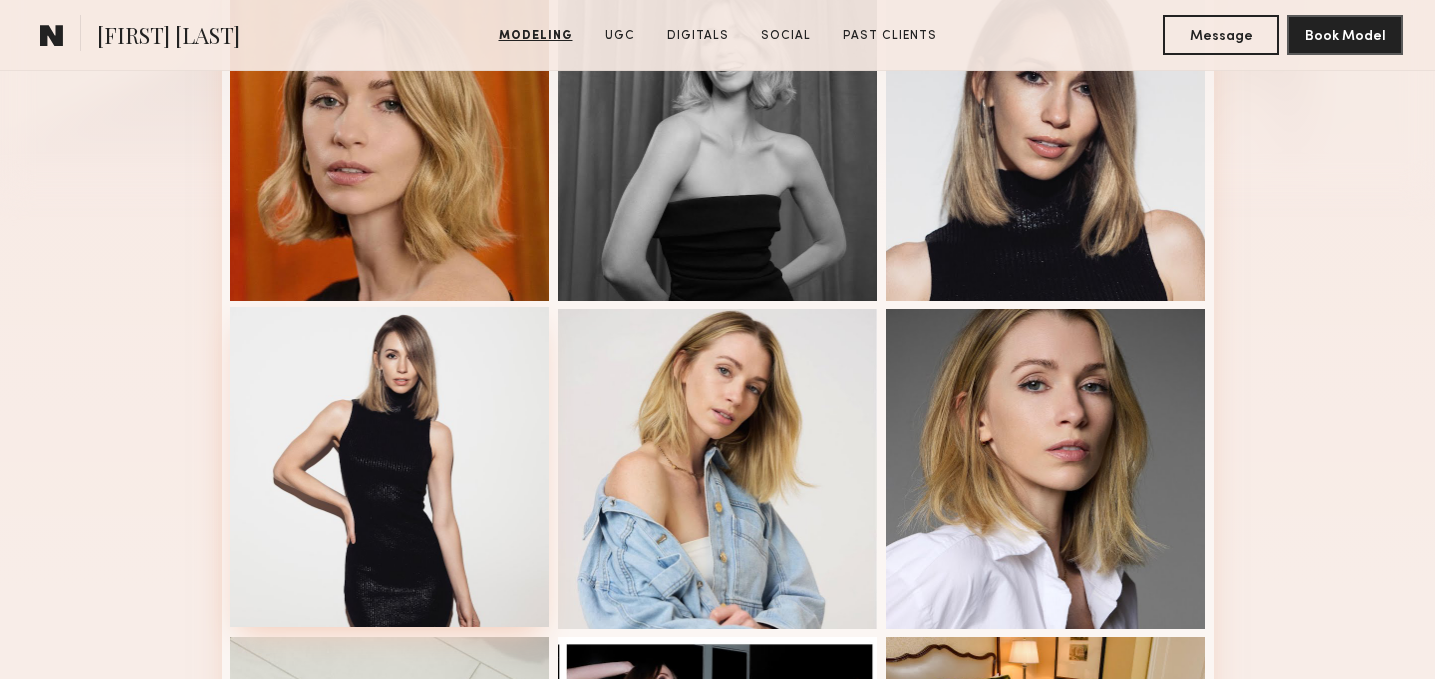 scroll, scrollTop: 537, scrollLeft: 0, axis: vertical 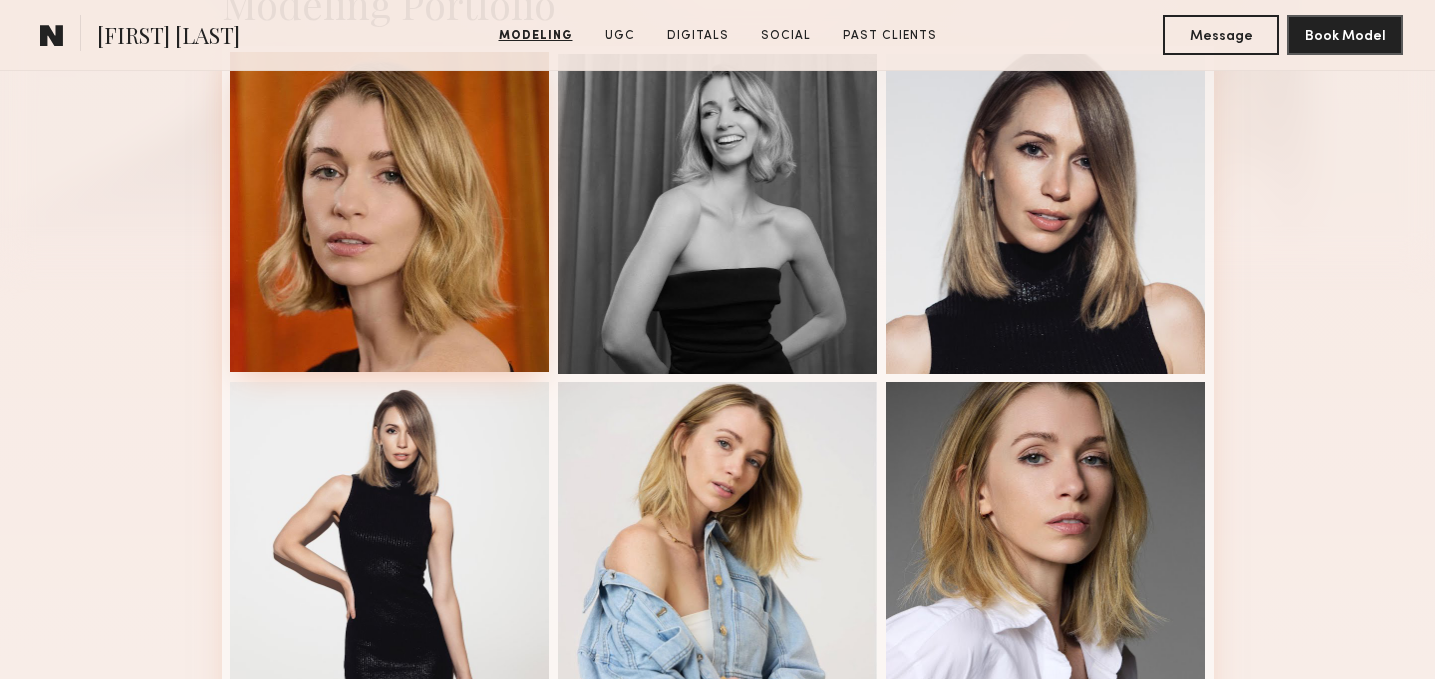 click at bounding box center (390, 212) 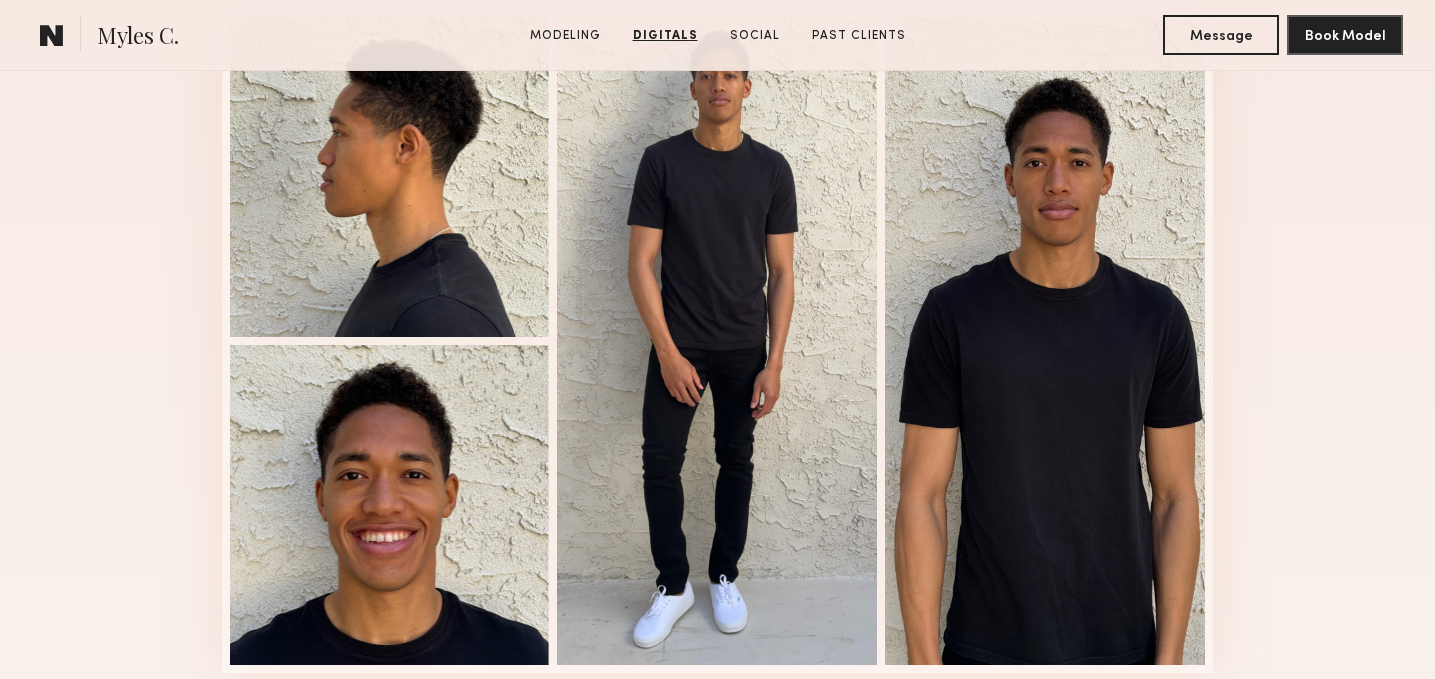 scroll, scrollTop: 2142, scrollLeft: 0, axis: vertical 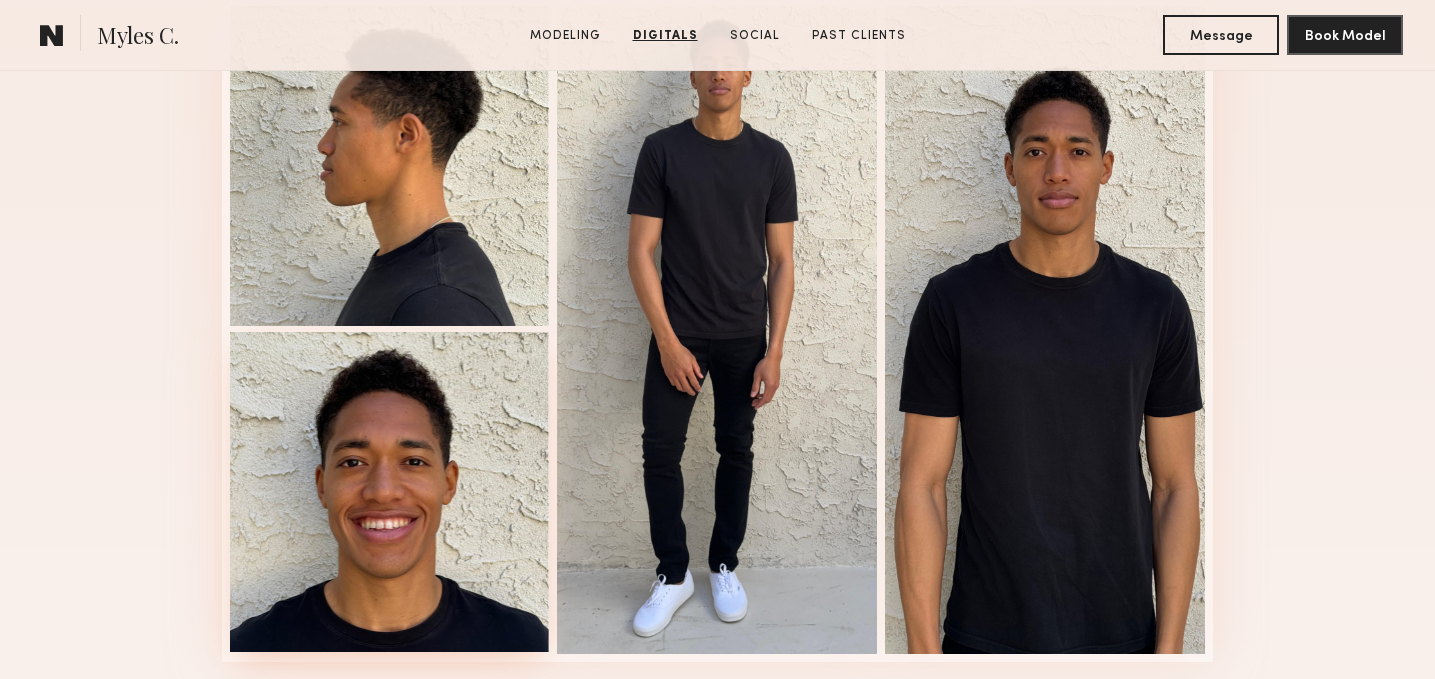 click at bounding box center (390, 492) 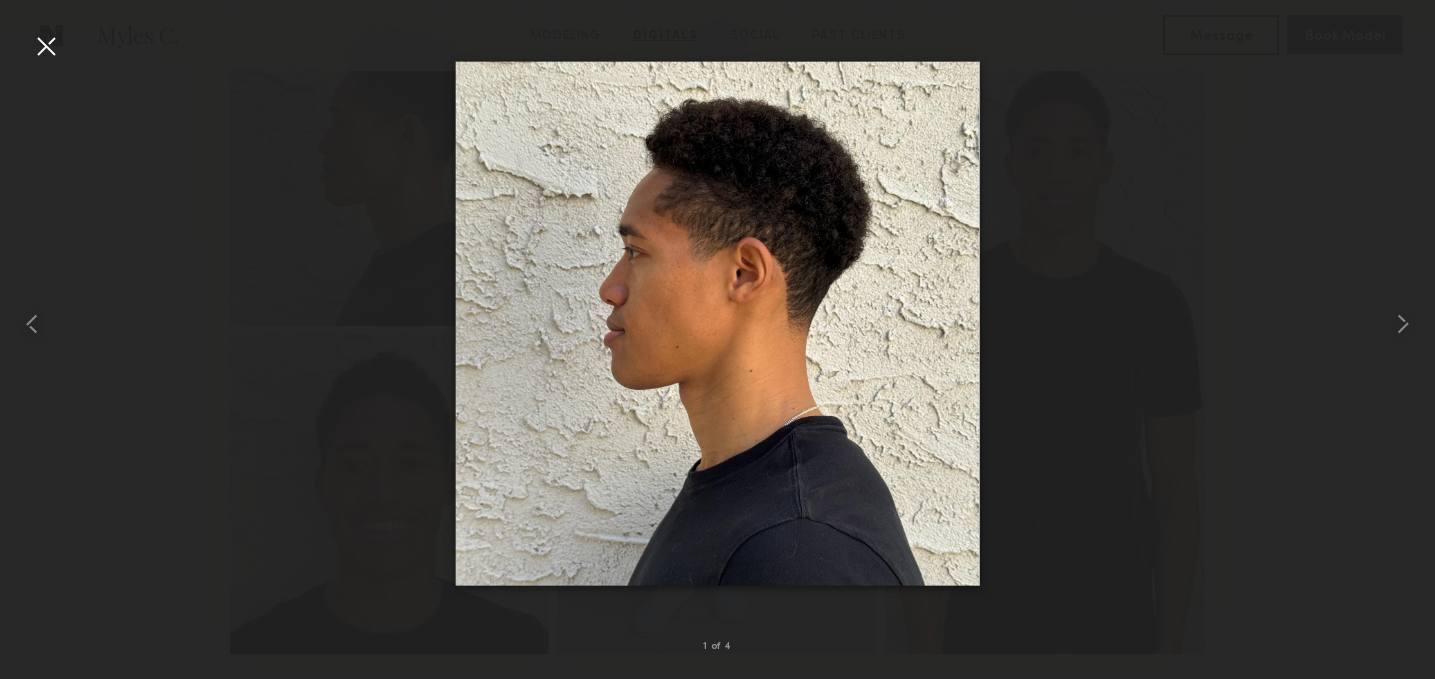 click at bounding box center (46, 46) 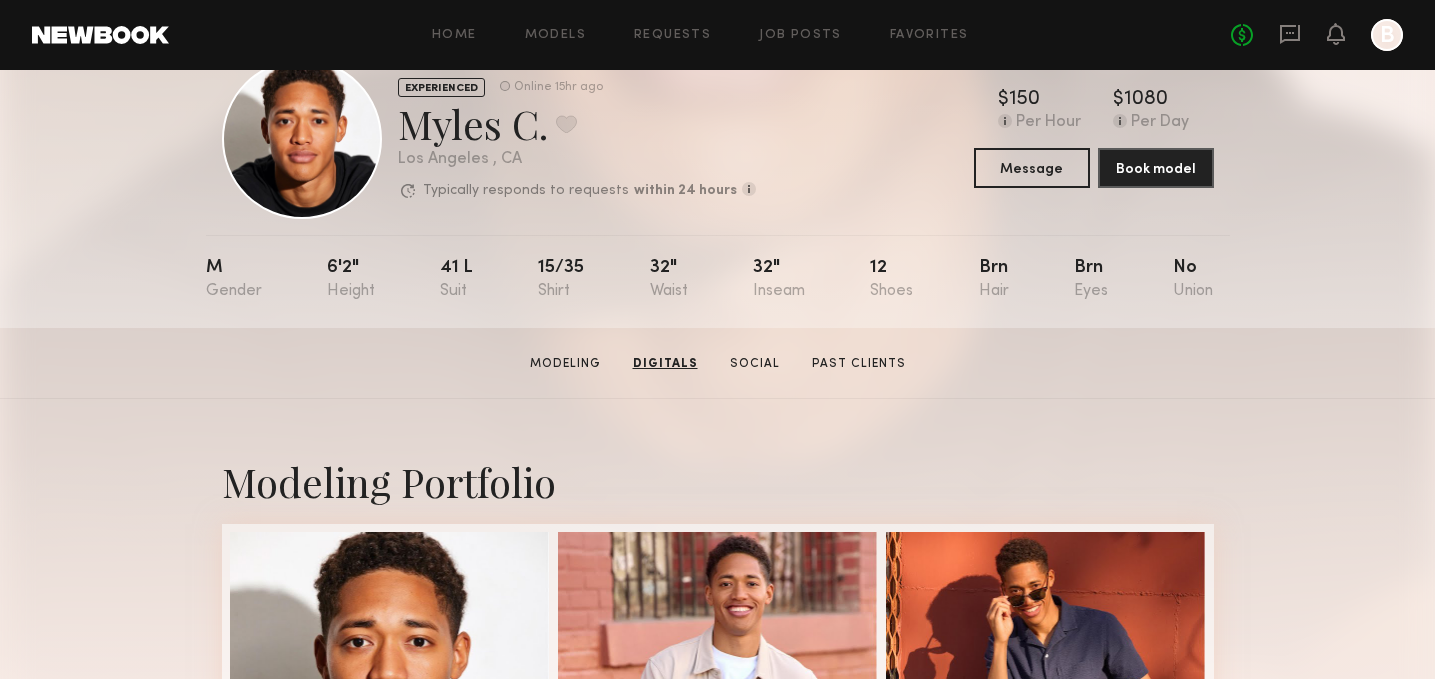 scroll, scrollTop: 0, scrollLeft: 0, axis: both 